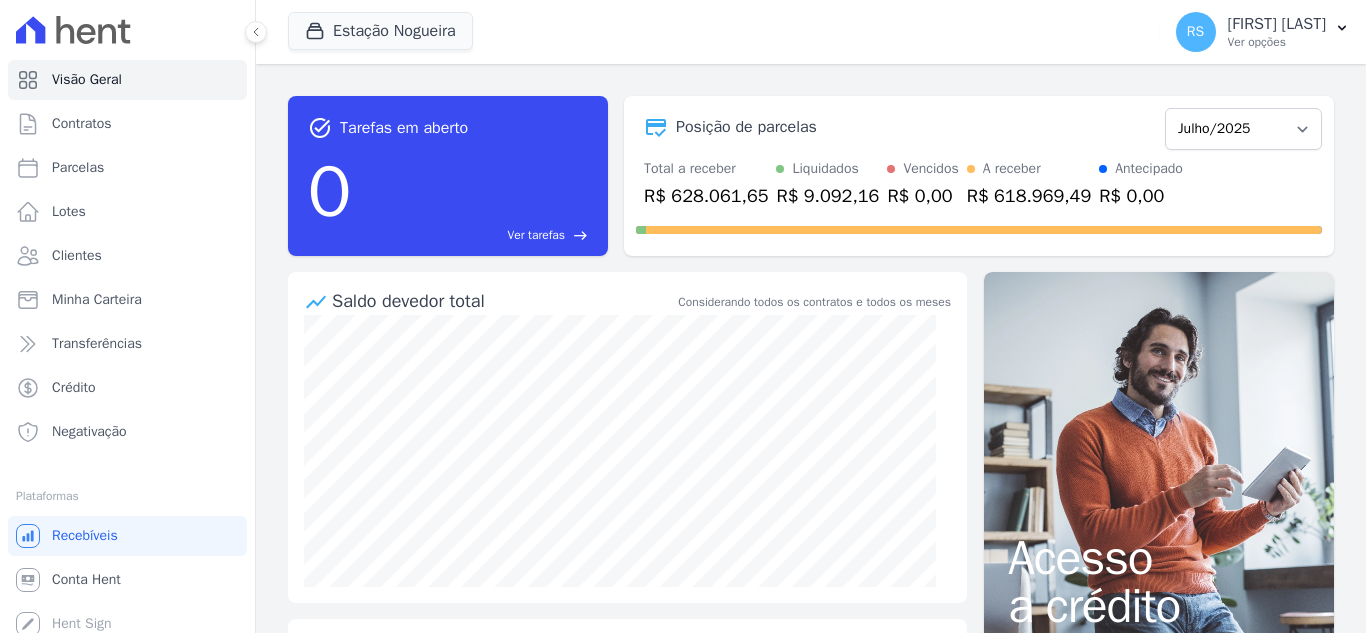 scroll, scrollTop: 0, scrollLeft: 0, axis: both 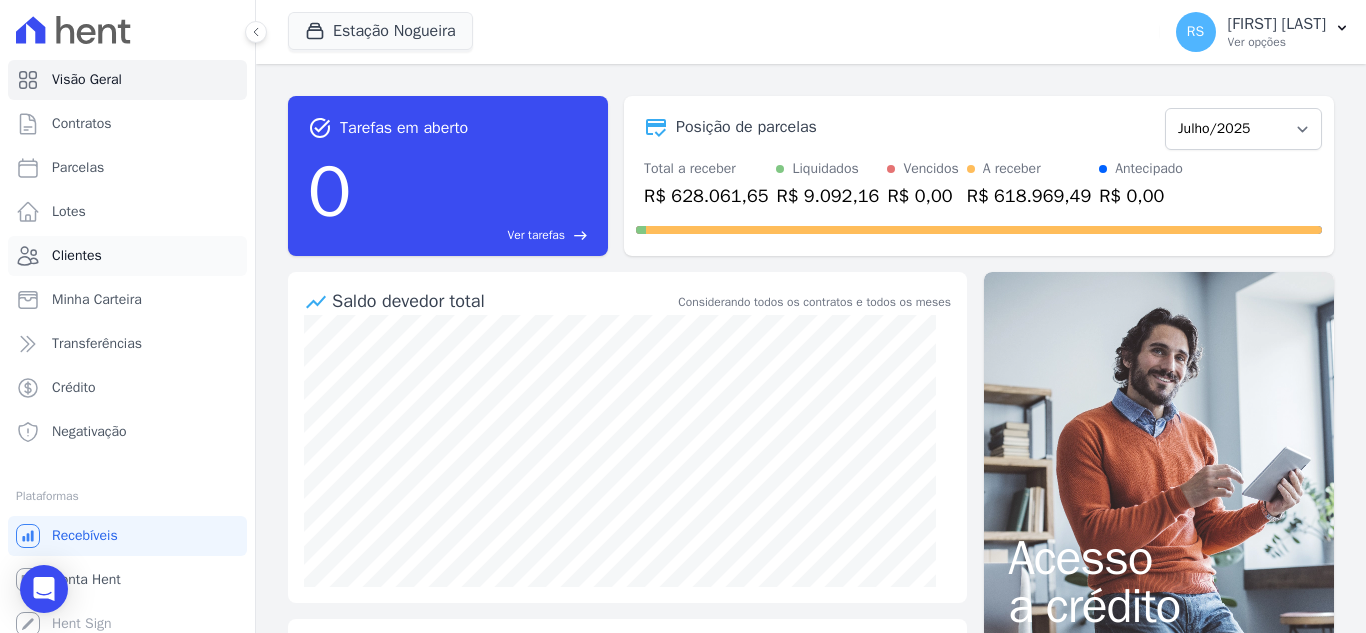 click on "Clientes" at bounding box center (127, 256) 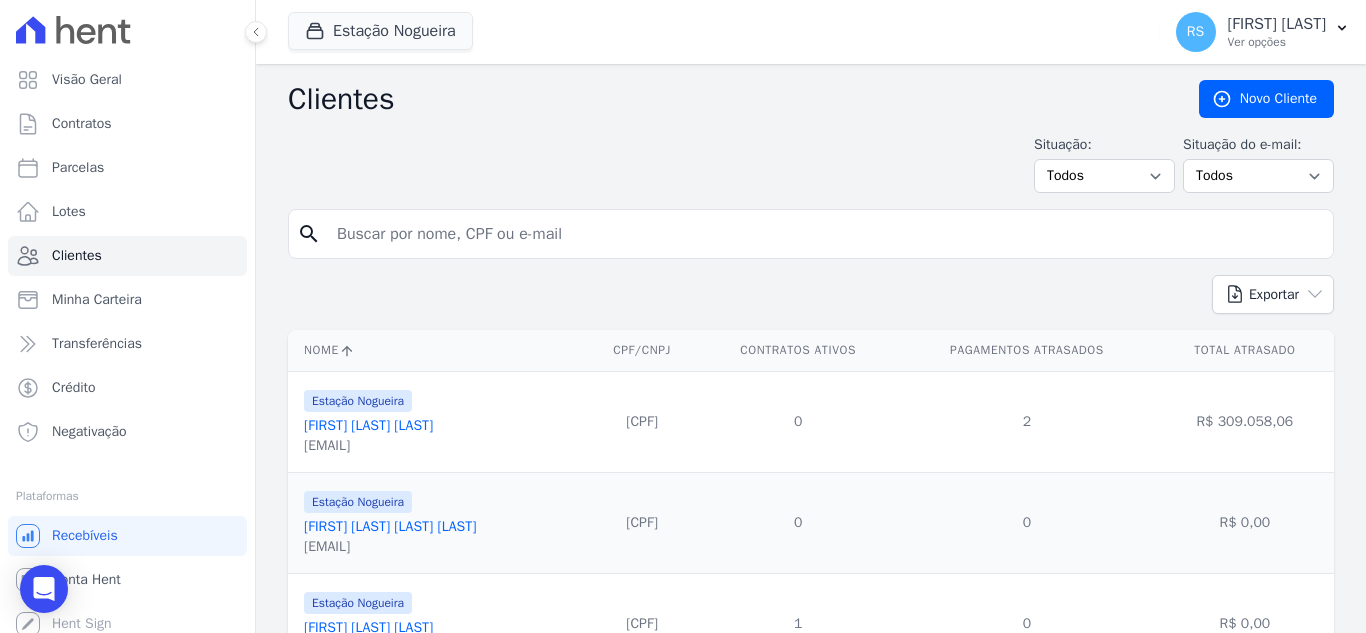 click at bounding box center [825, 234] 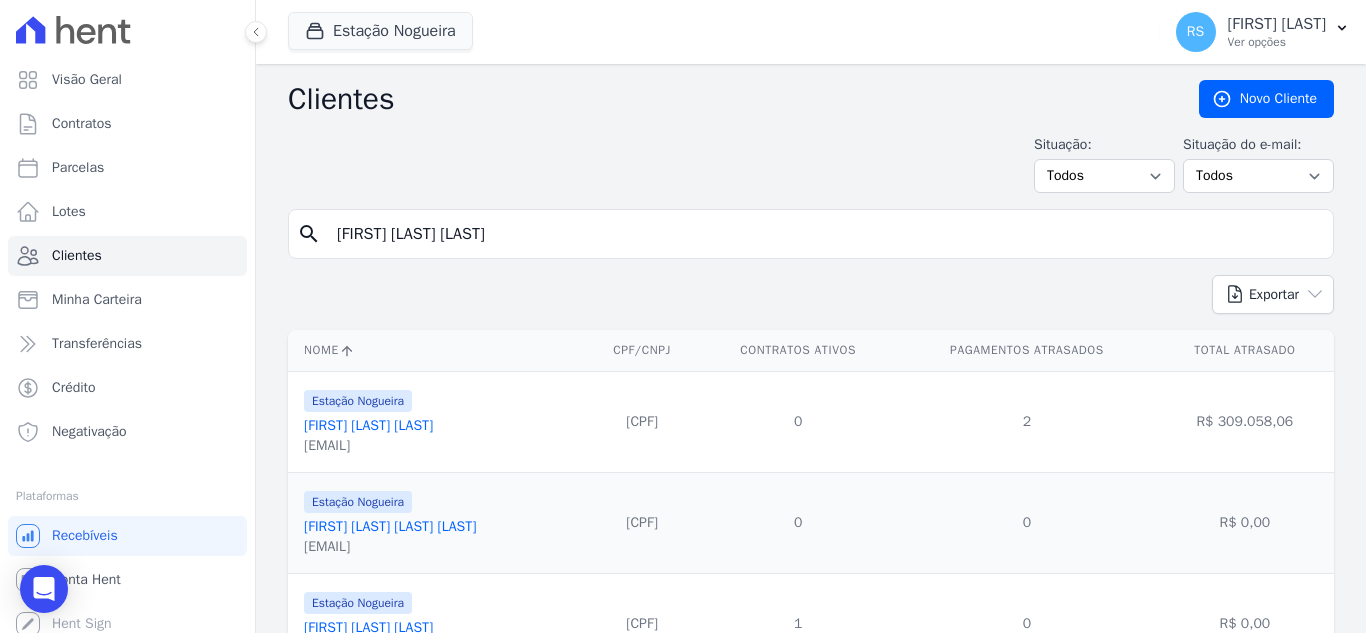 type on "[FIRST] [LAST] [LAST]" 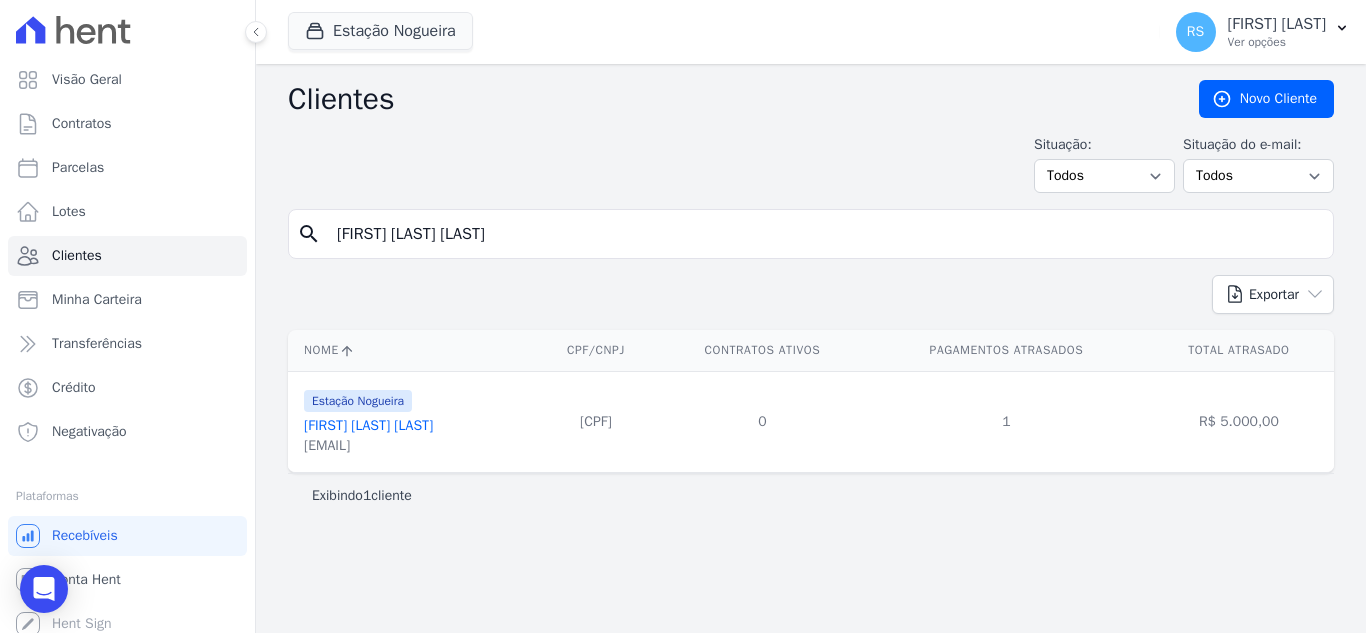 click on "R$ 5.000,00" at bounding box center (1239, 421) 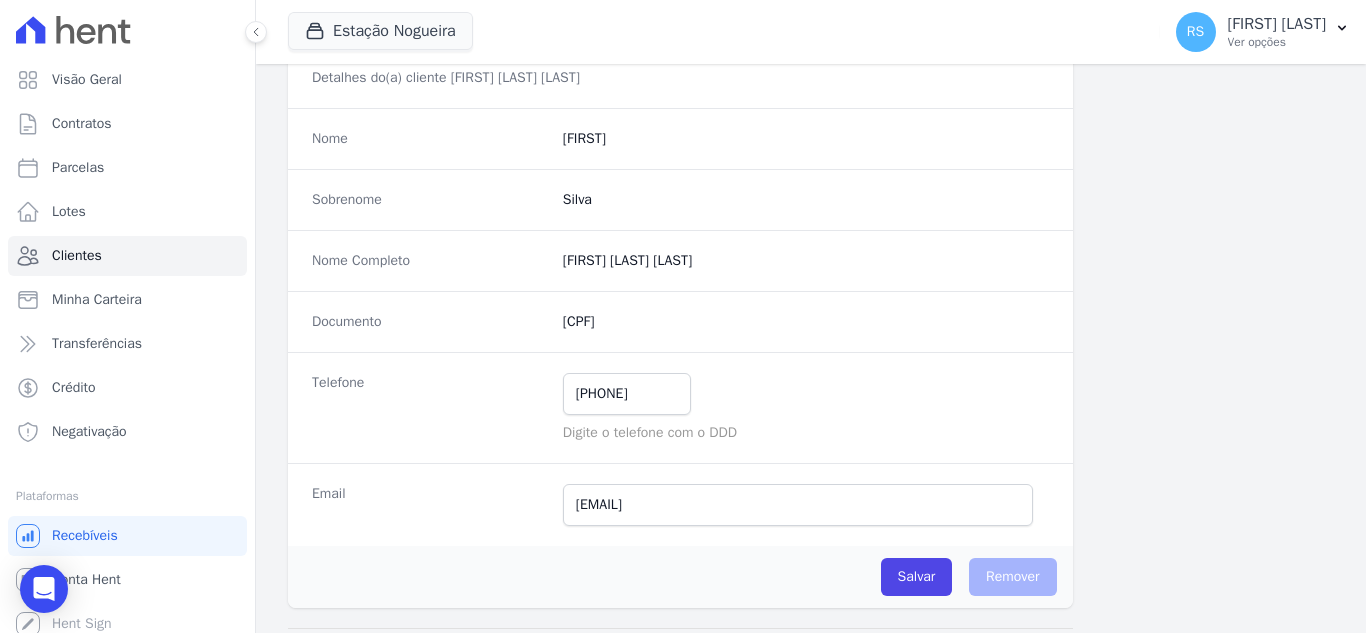 scroll, scrollTop: 400, scrollLeft: 0, axis: vertical 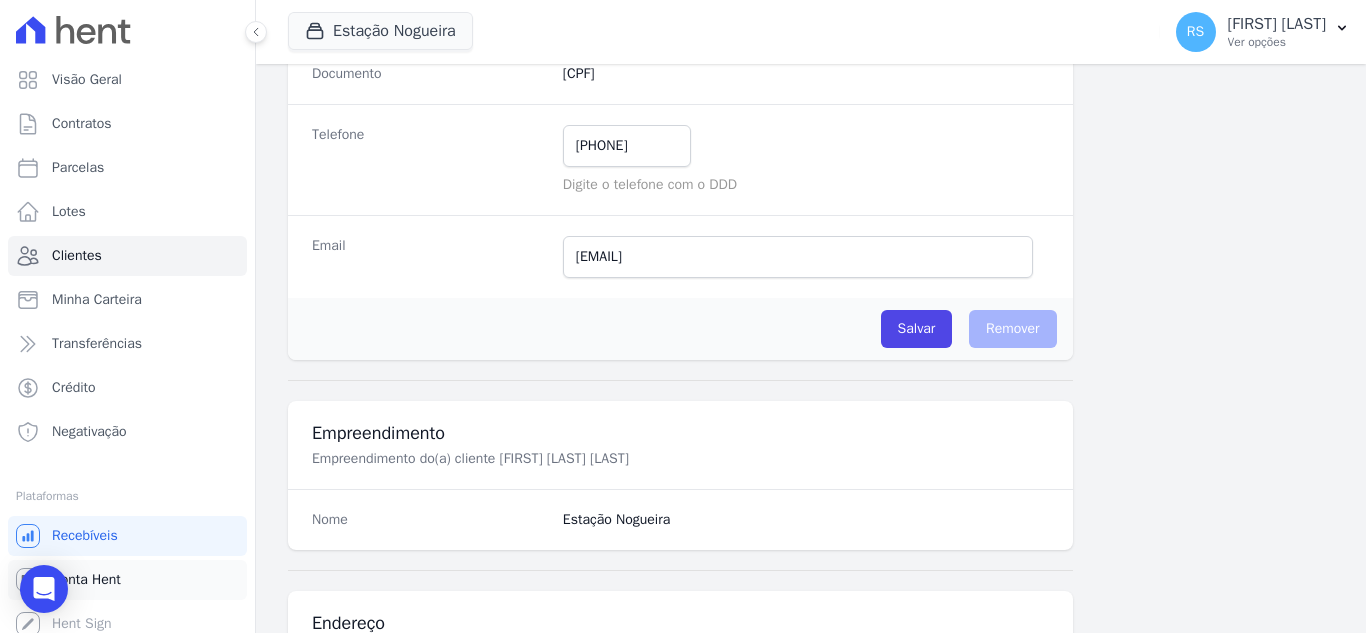 click on "Conta Hent" at bounding box center [127, 580] 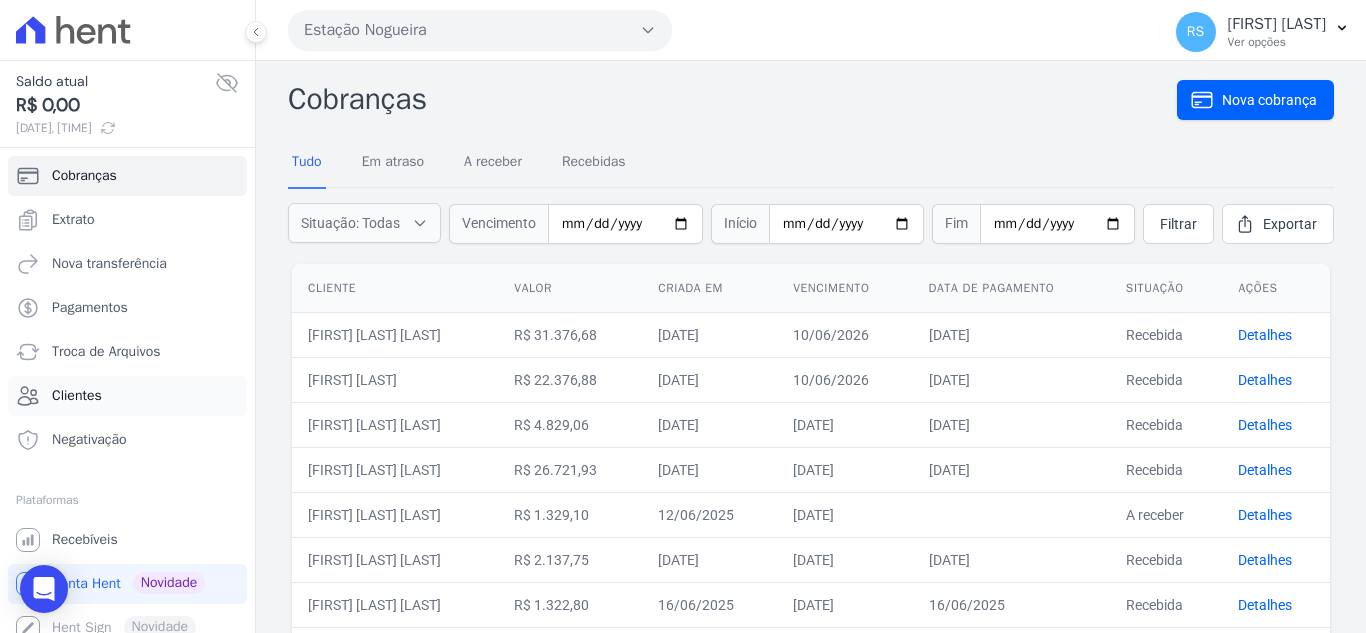 click on "Clientes" at bounding box center (127, 396) 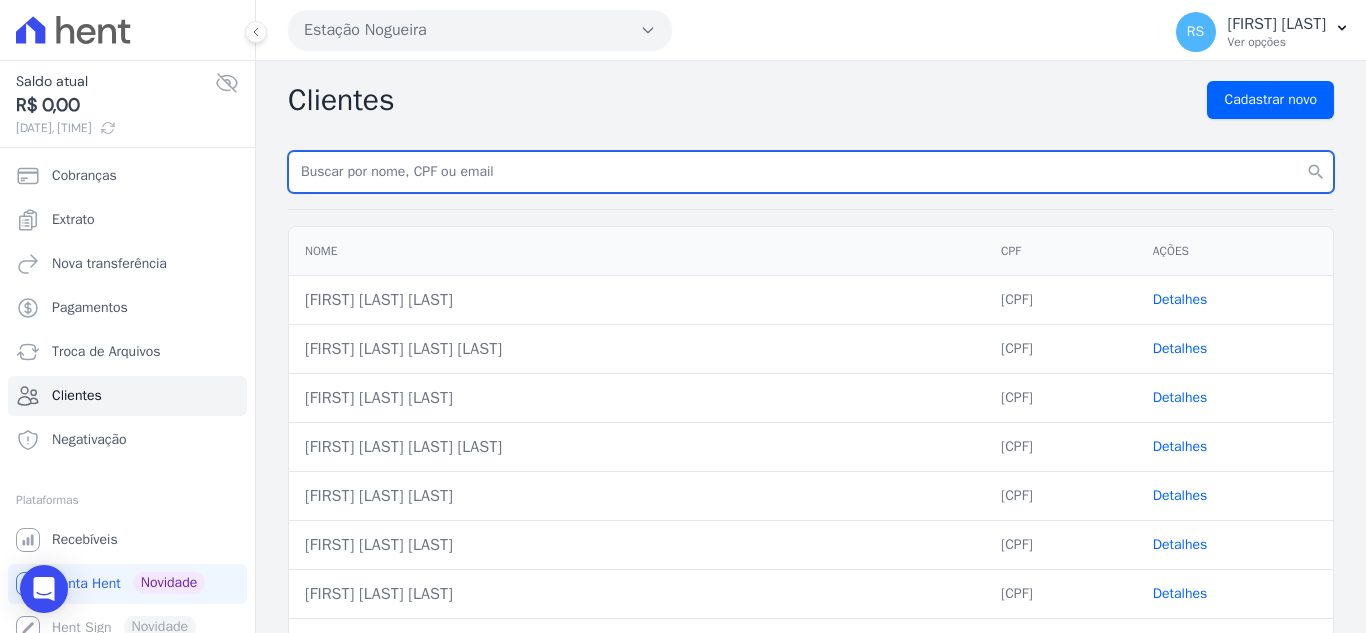 click at bounding box center [811, 172] 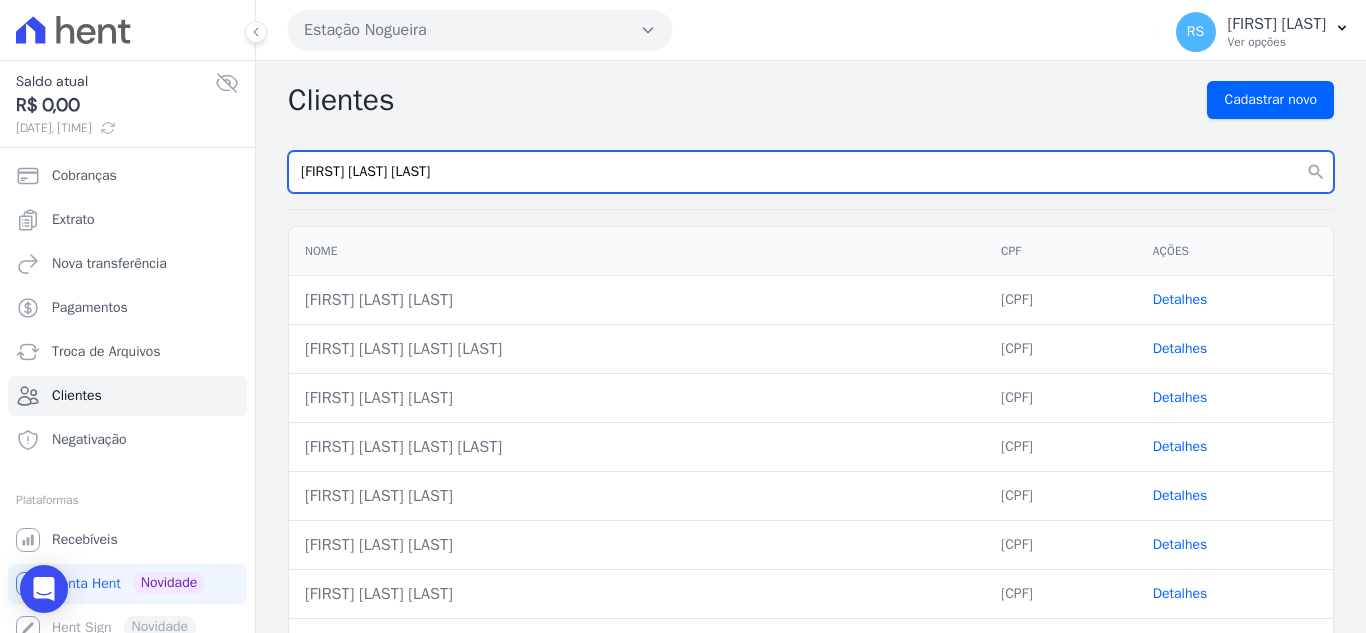 type on "[FIRST] [LAST] [LAST]" 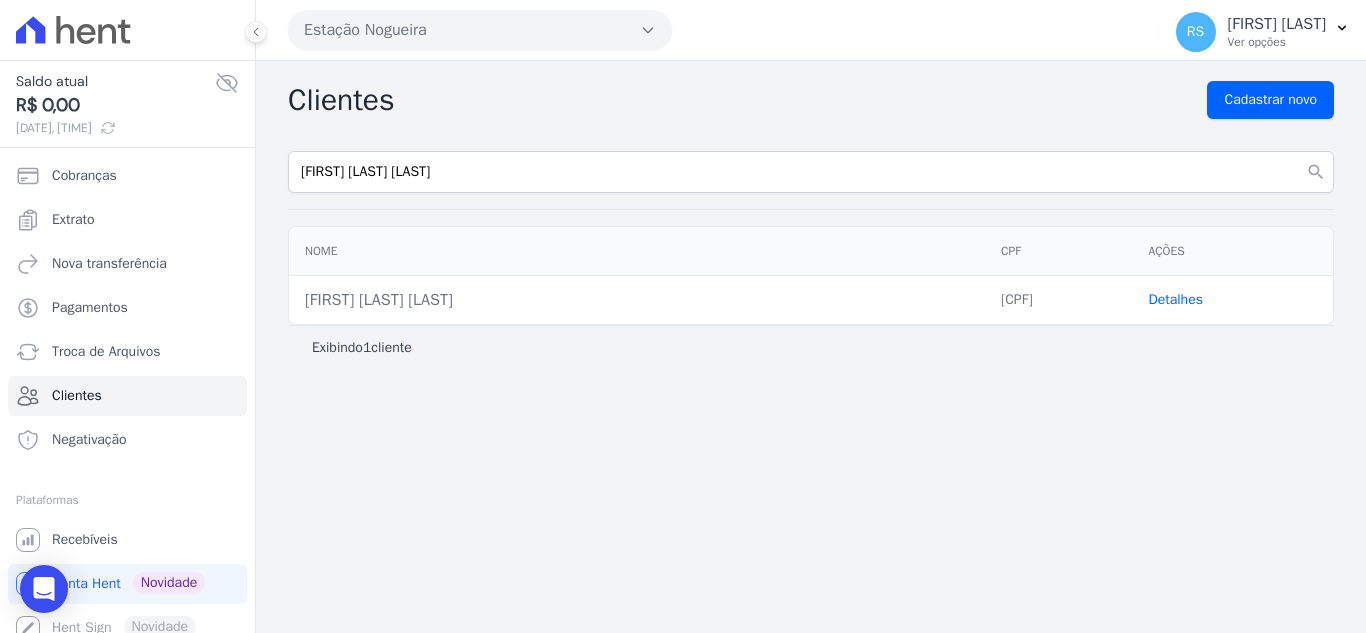 click on "Detalhes" at bounding box center [1175, 299] 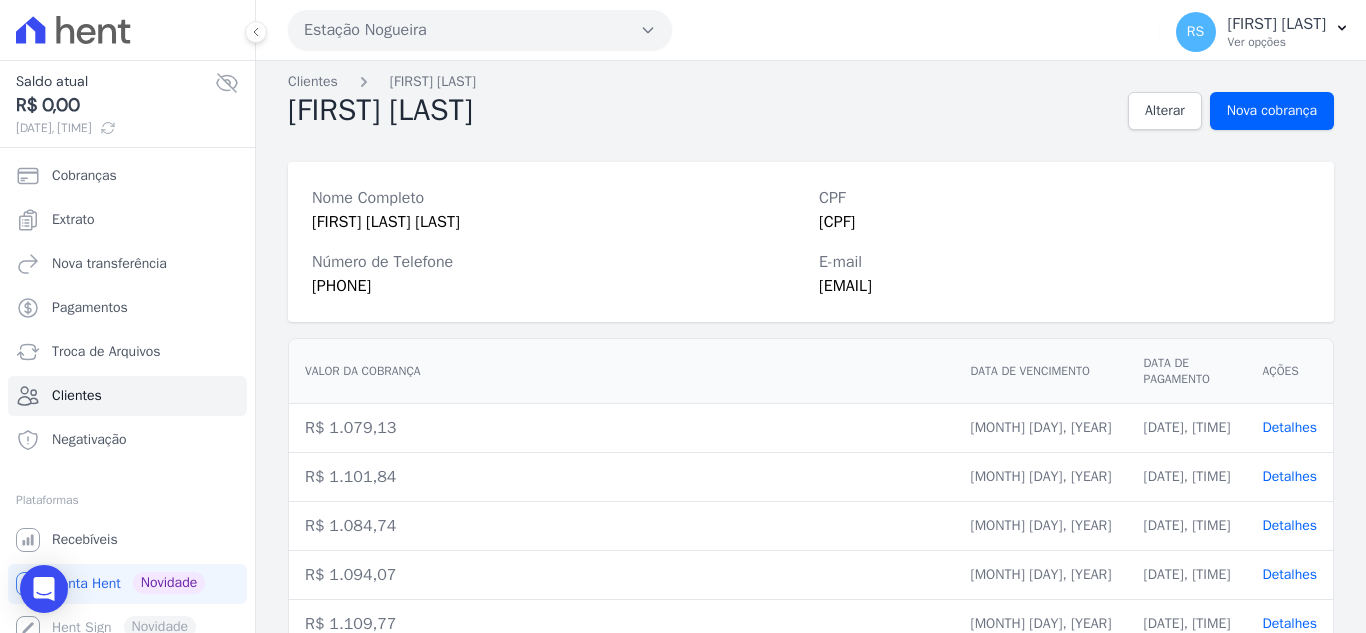scroll, scrollTop: 0, scrollLeft: 0, axis: both 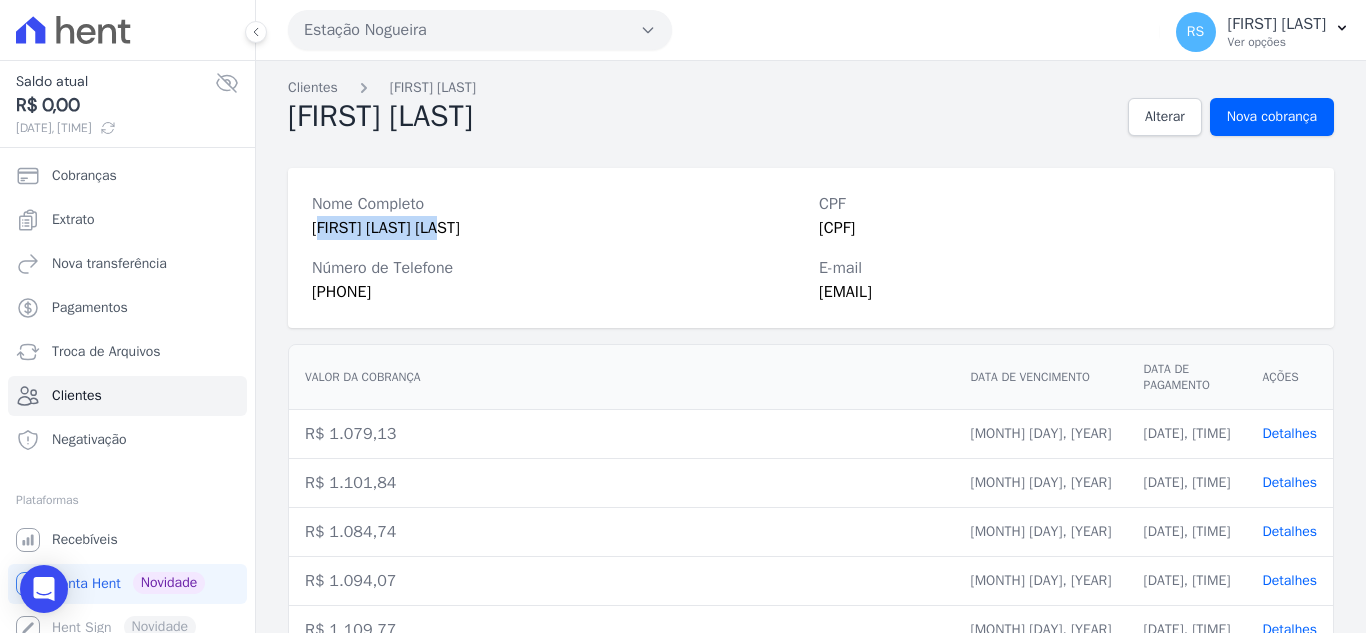 drag, startPoint x: 480, startPoint y: 225, endPoint x: 317, endPoint y: 234, distance: 163.24828 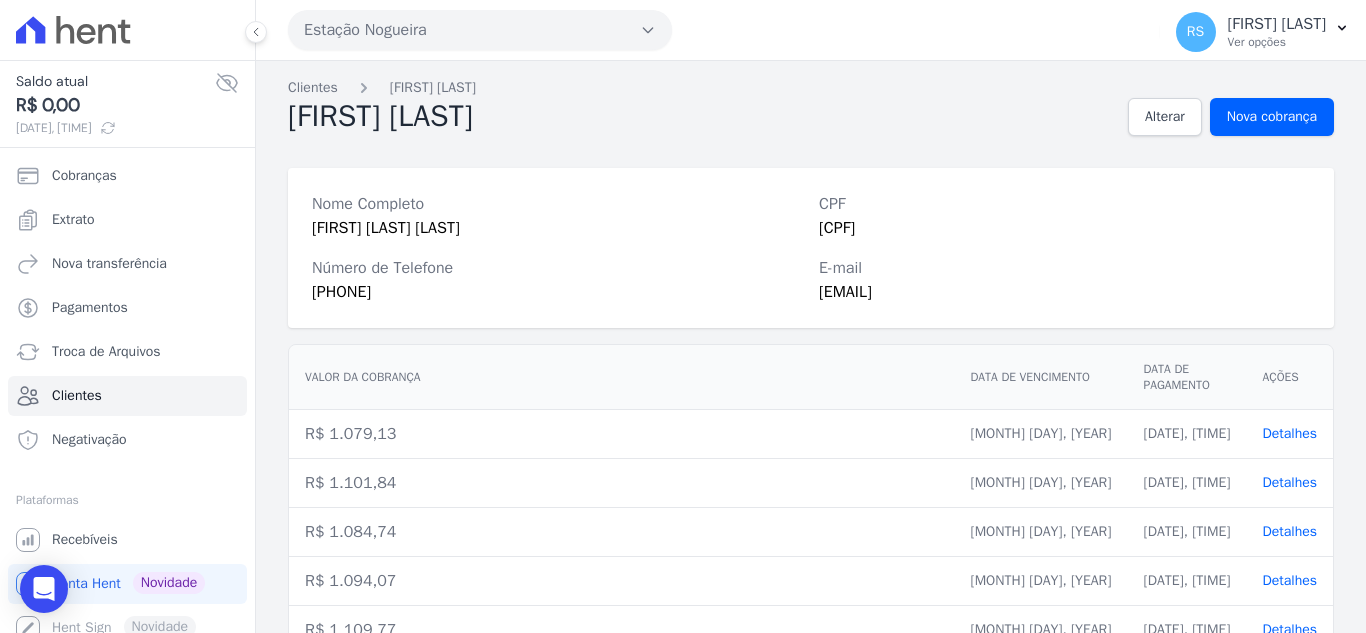 click on "Nome Completo" at bounding box center [557, 204] 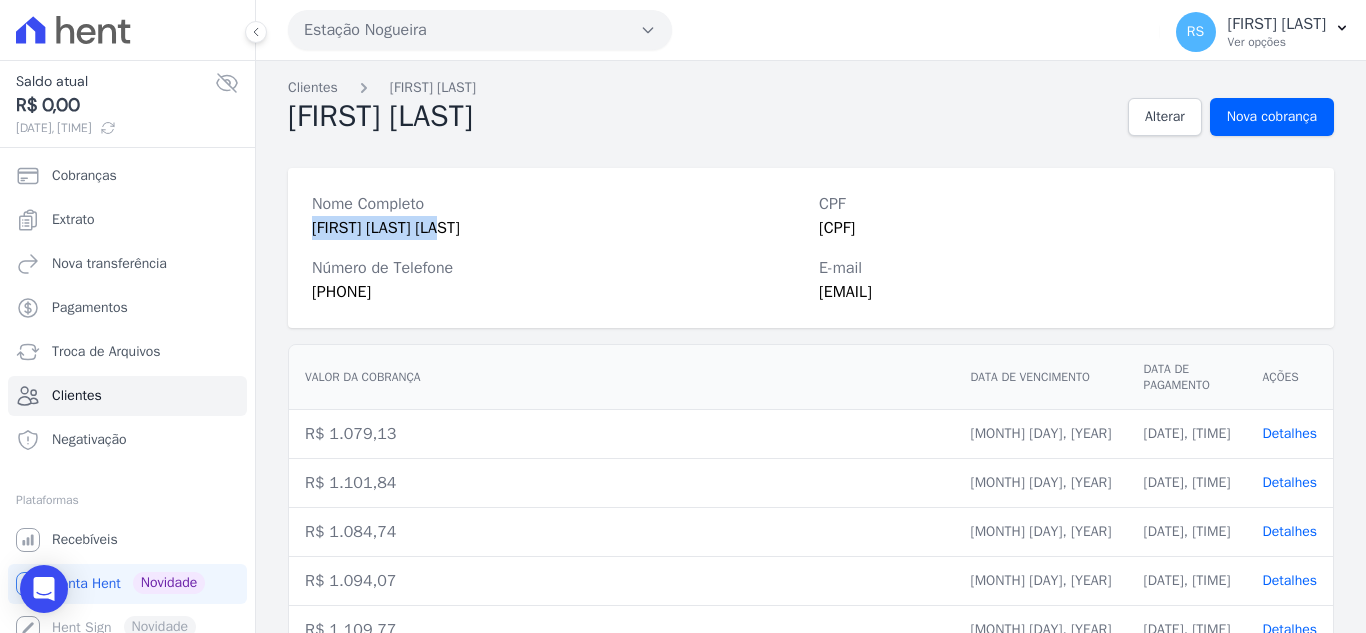 drag, startPoint x: 466, startPoint y: 233, endPoint x: 303, endPoint y: 240, distance: 163.15024 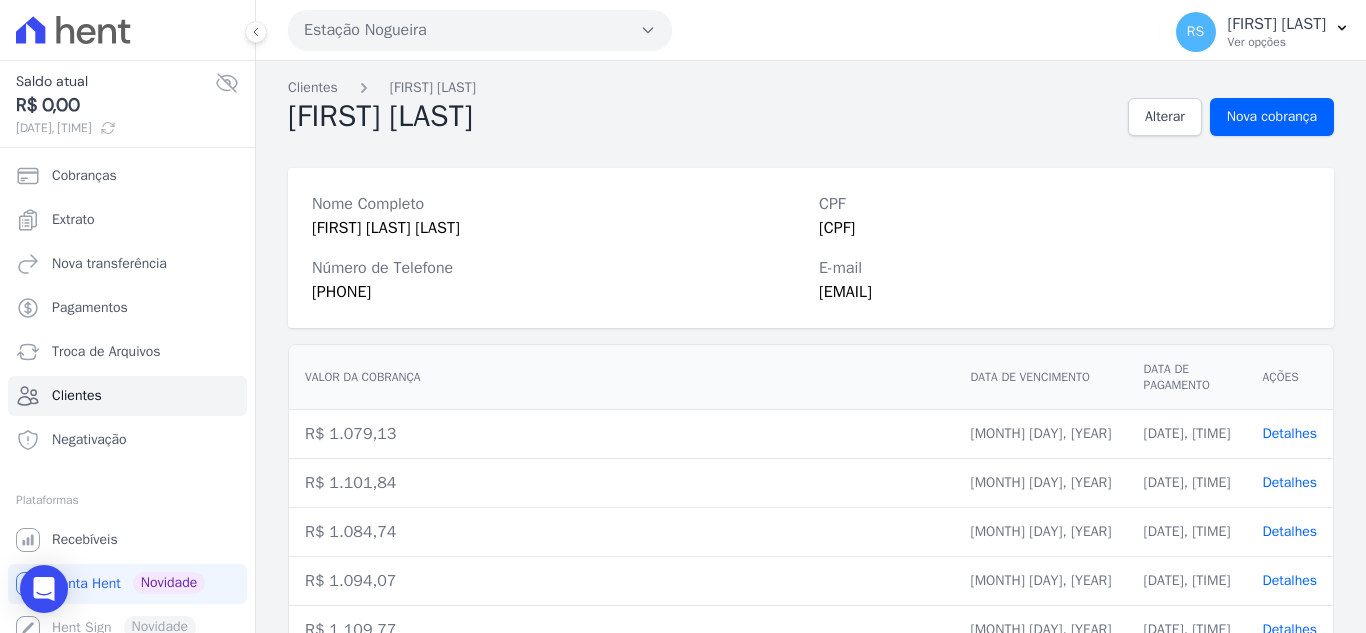 drag, startPoint x: 394, startPoint y: 51, endPoint x: 394, endPoint y: 29, distance: 22 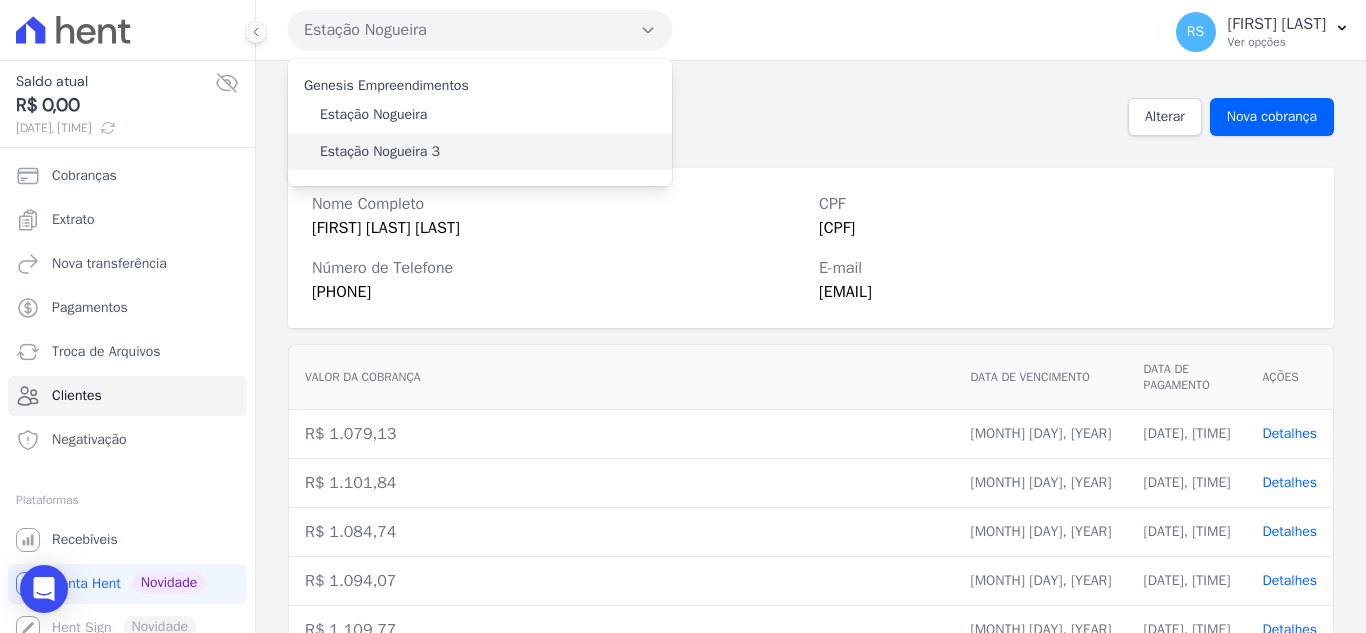 click on "Estação Nogueira 3" at bounding box center (380, 151) 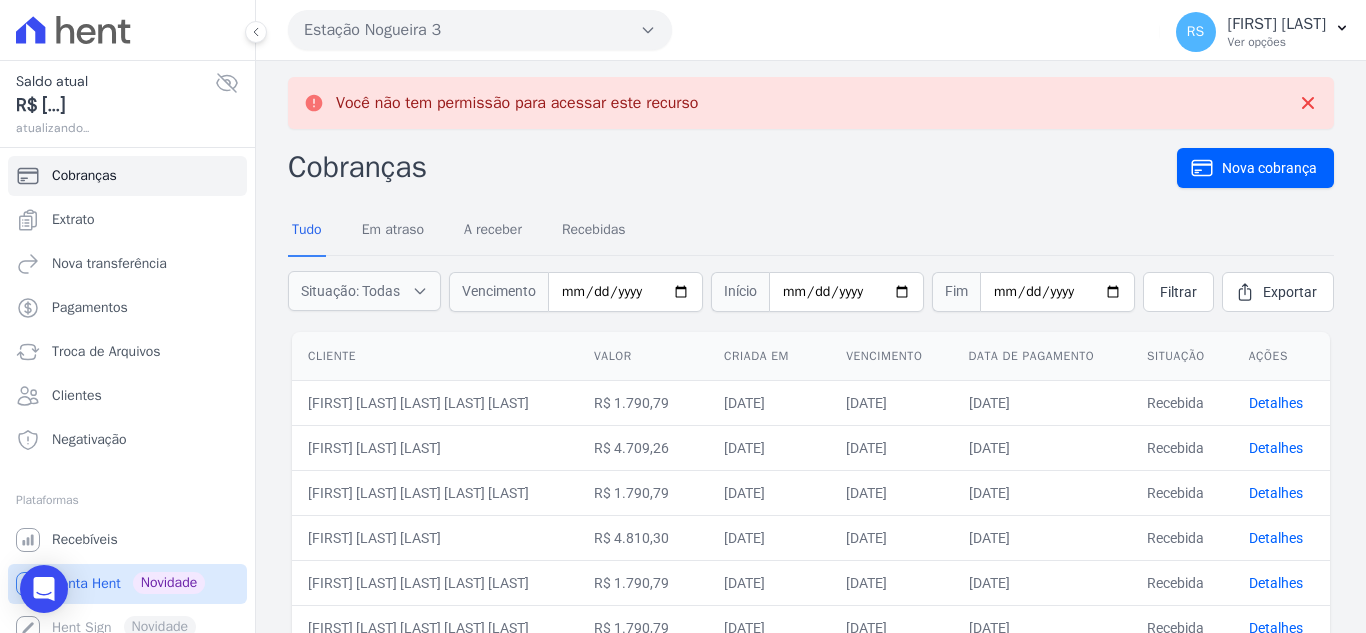 click on "Conta Hent" at bounding box center [86, 584] 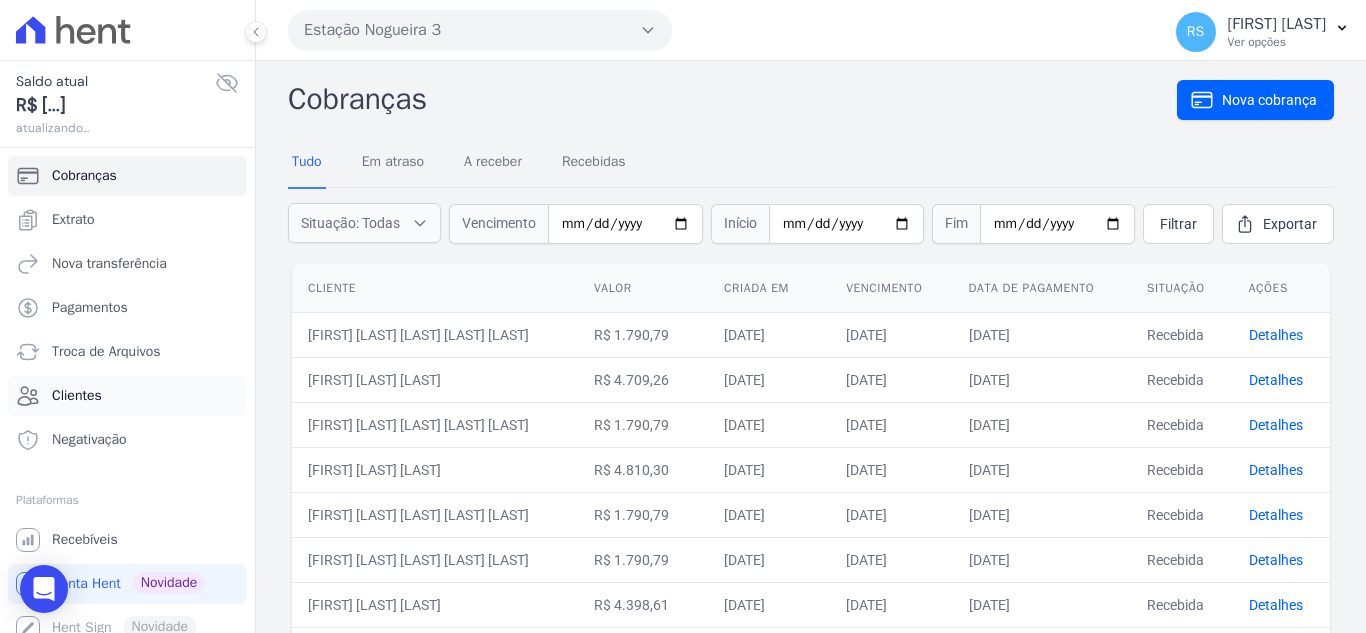 click on "Clientes" at bounding box center [127, 396] 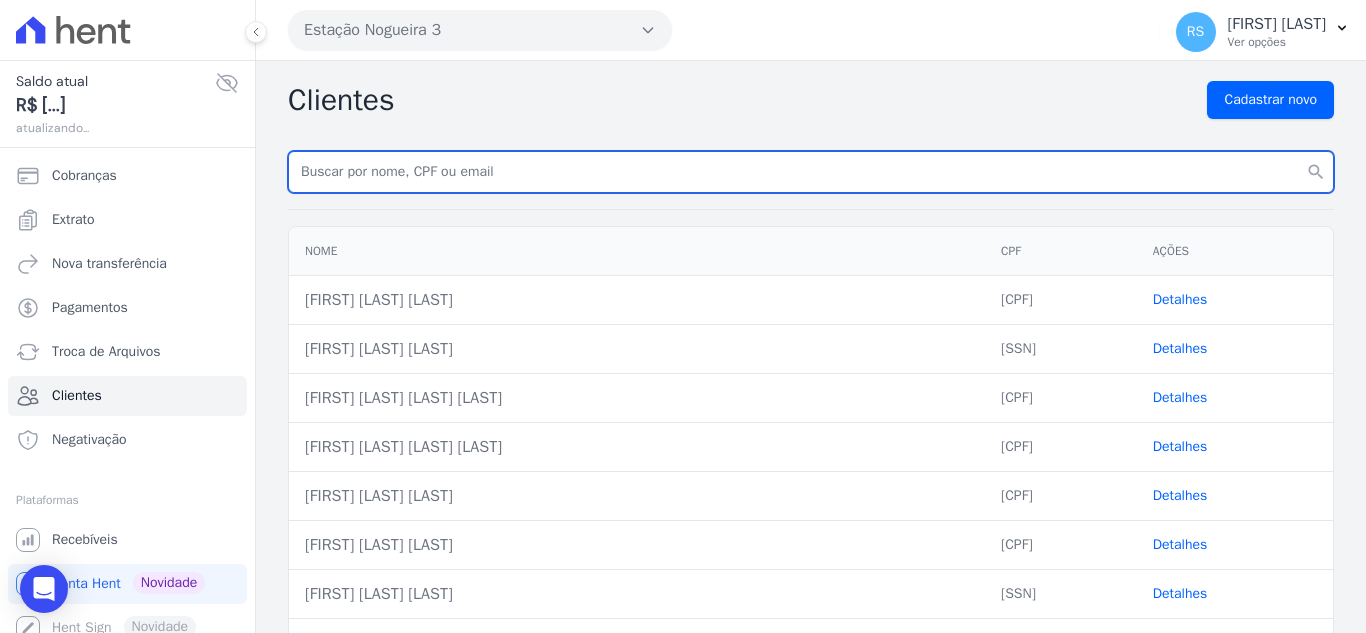 click at bounding box center [811, 172] 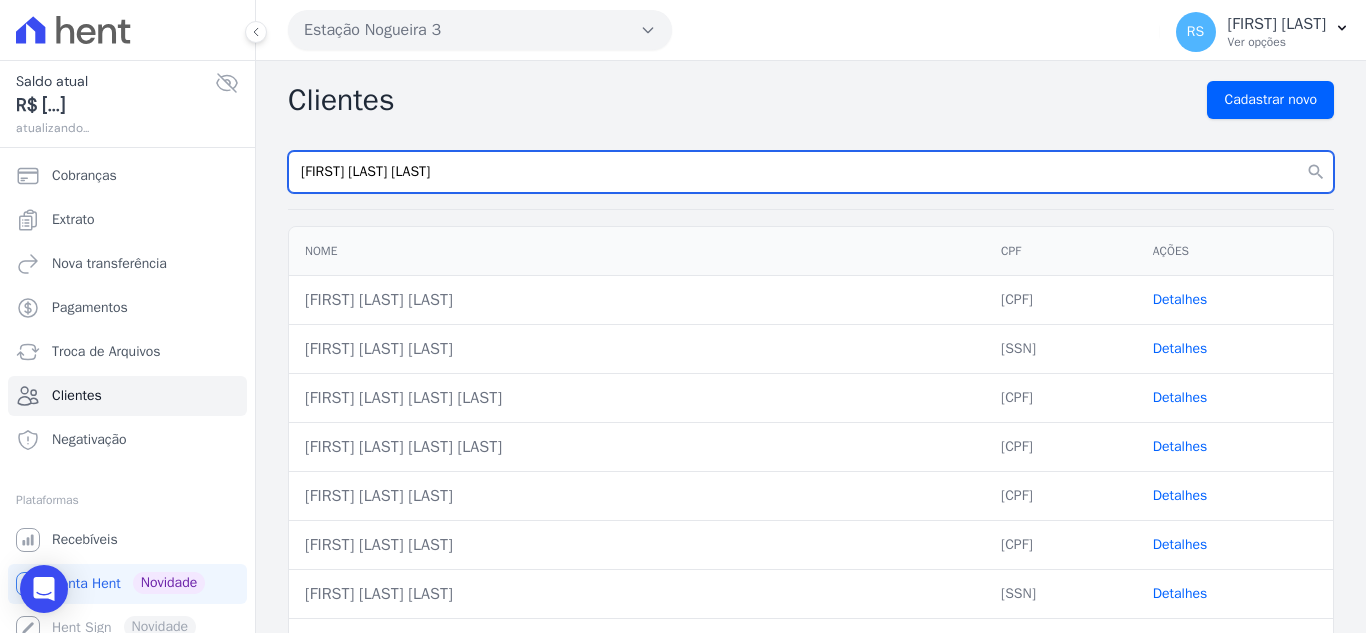 type on "[FIRST] [LAST] [LAST]" 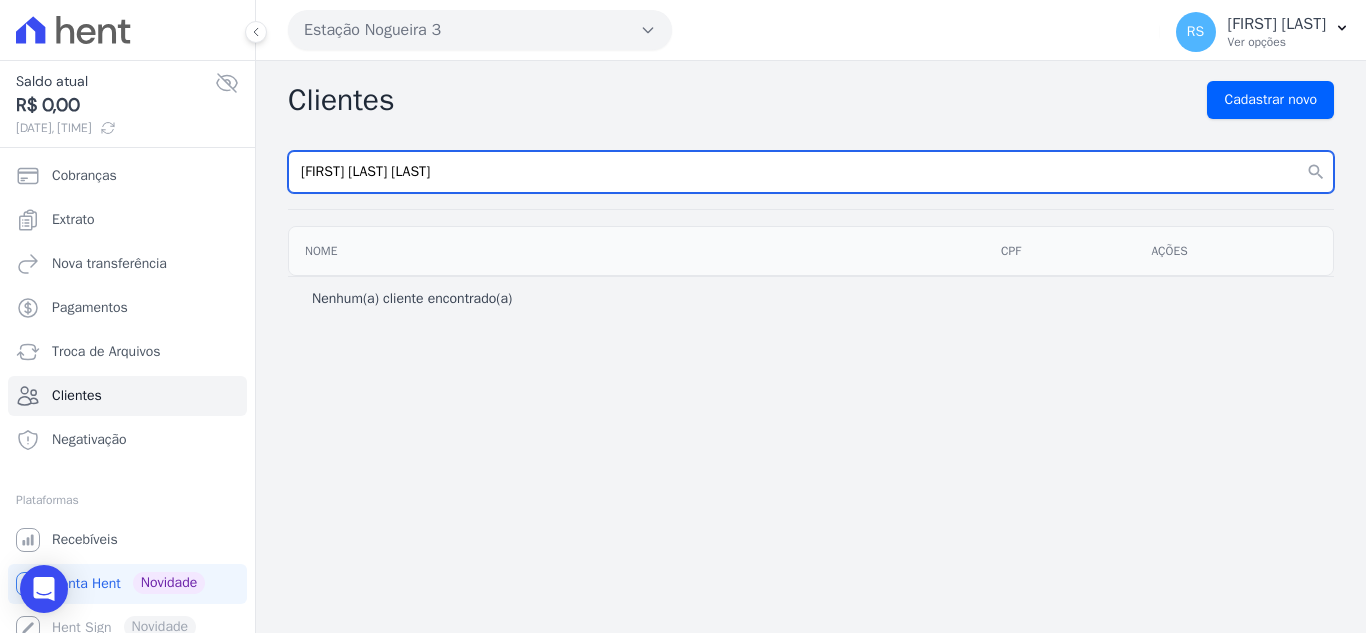 click on "[FIRST] [LAST] [LAST]" at bounding box center [811, 172] 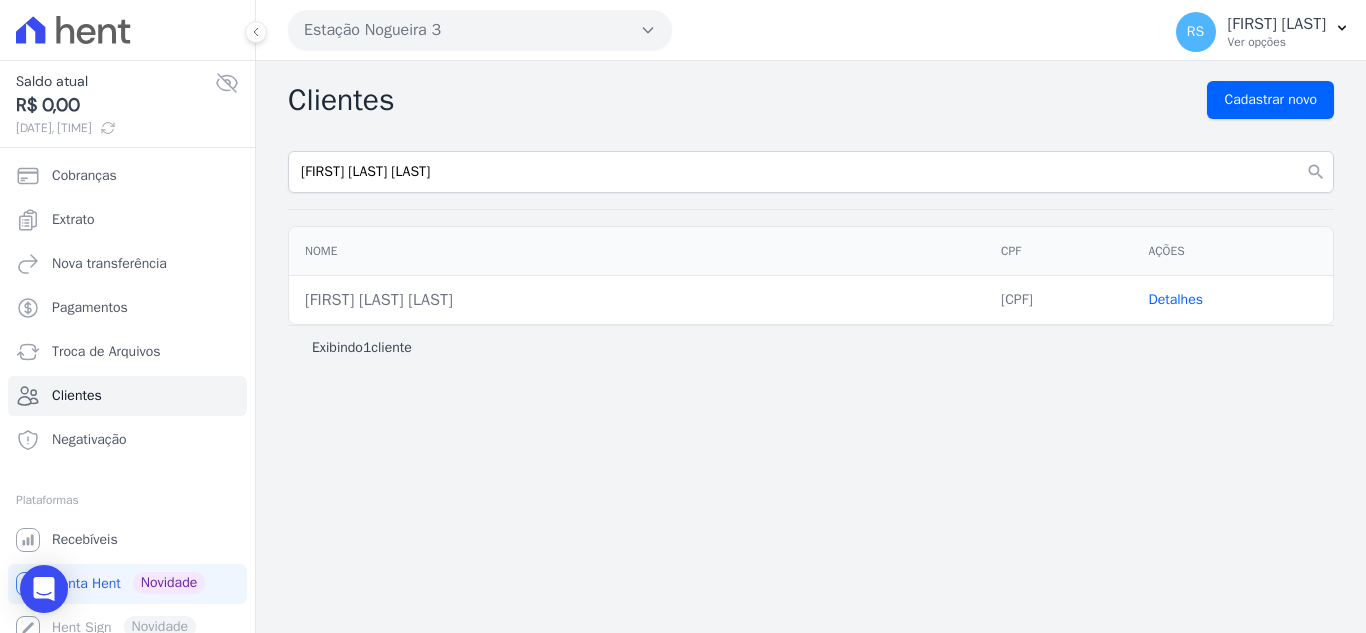 click on "Detalhes" at bounding box center [1175, 299] 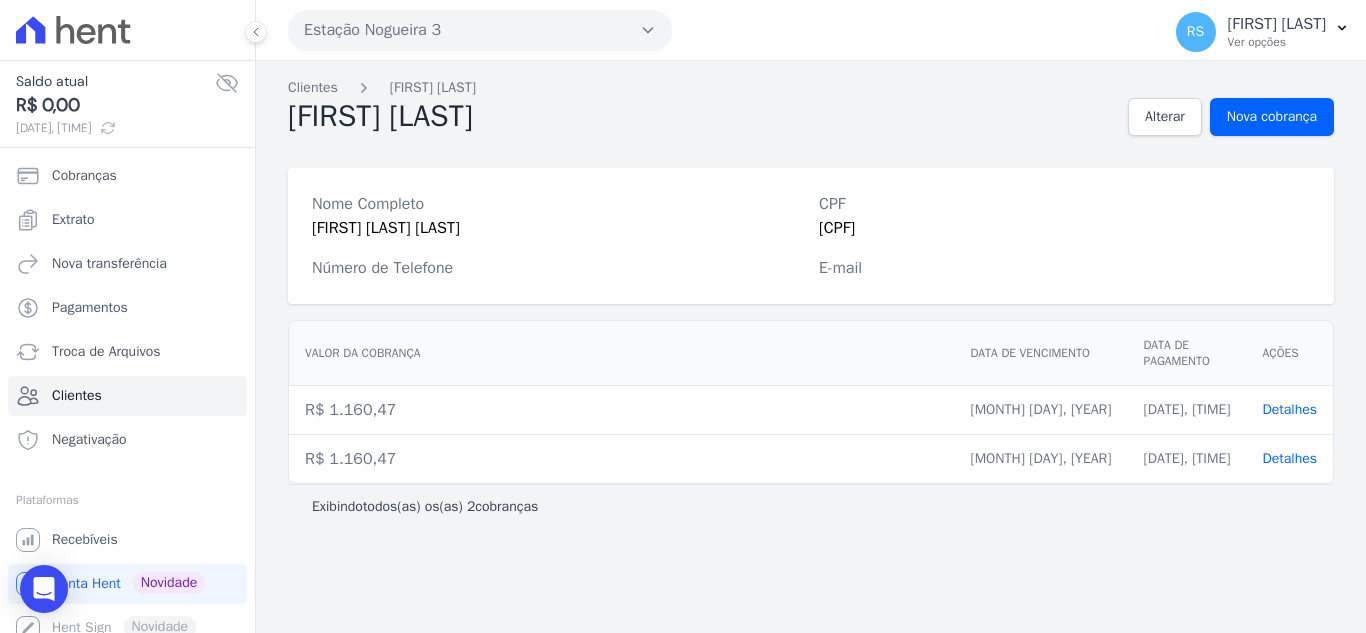 drag, startPoint x: 997, startPoint y: 415, endPoint x: 1088, endPoint y: 426, distance: 91.66242 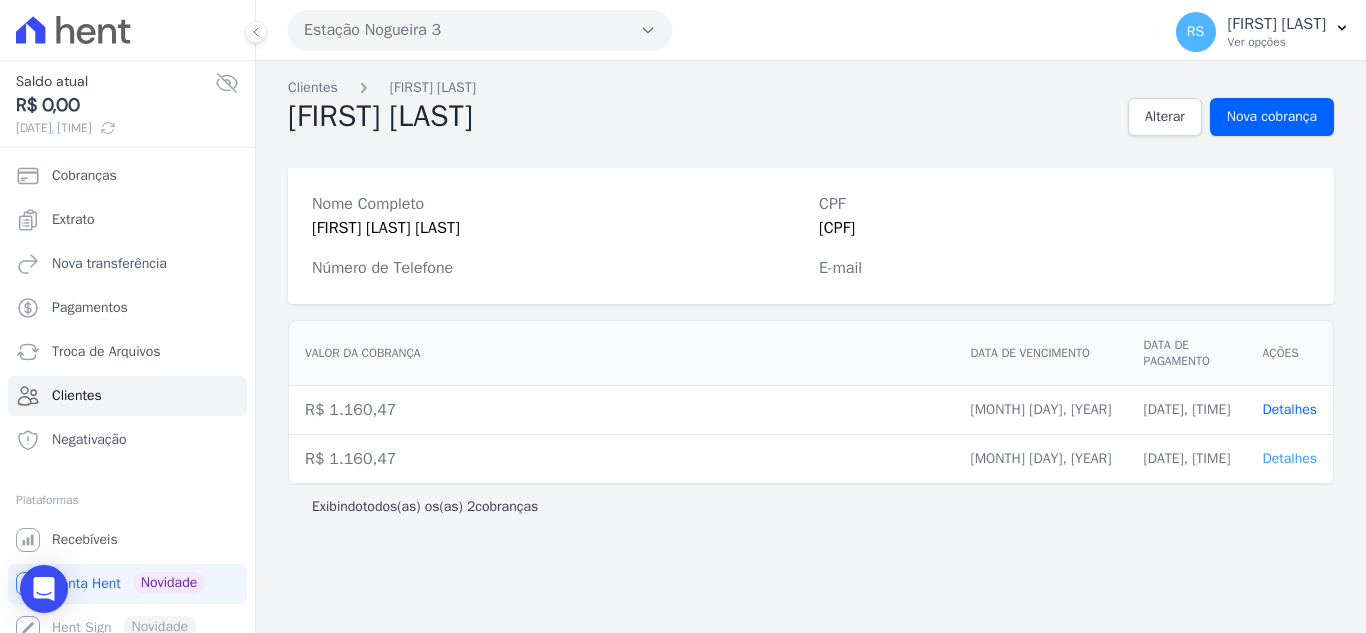 click on "Detalhes" at bounding box center [1289, 409] 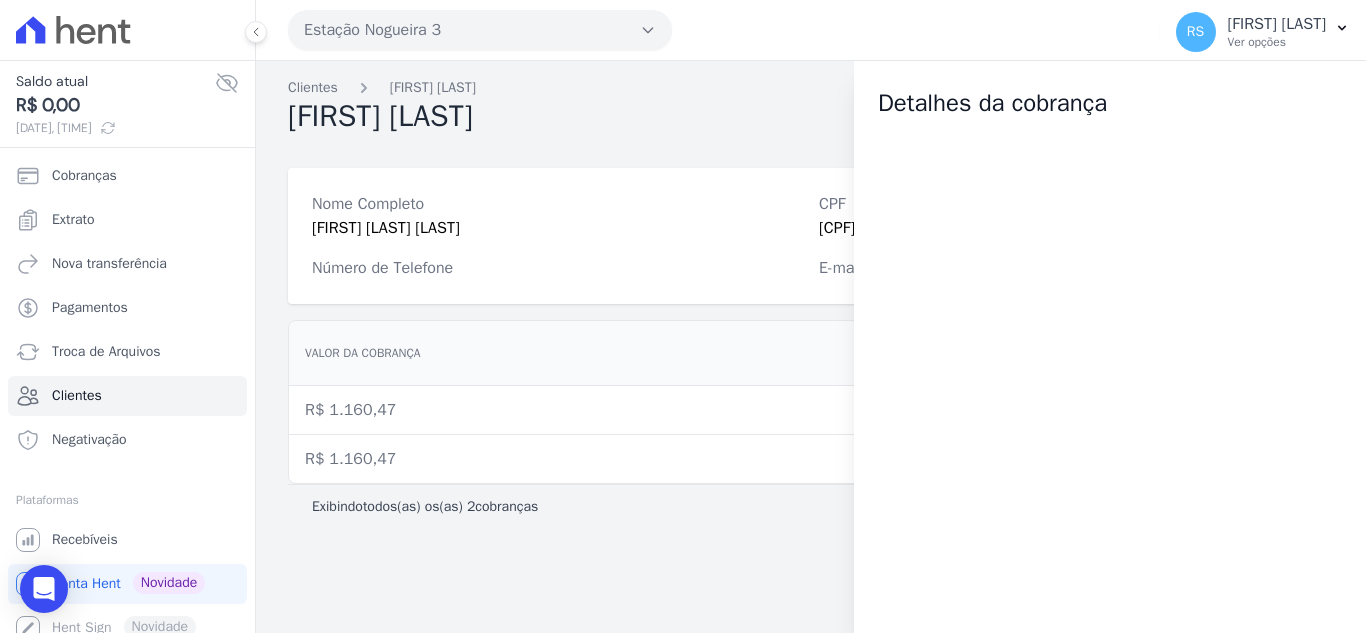 click on "Clientes
[FIRST] [LAST]
[FIRST] [LAST]
Alterar
Nova cobrança
Nome Completo
[FIRST] [LAST] [LAST]
CPF
[SSN]
Número de Telefone
E-mail
Valor da cobrança
Data de vencimento
Data de pagamento
Ações
R$ 1.160,47
Detalhes" at bounding box center (811, 347) 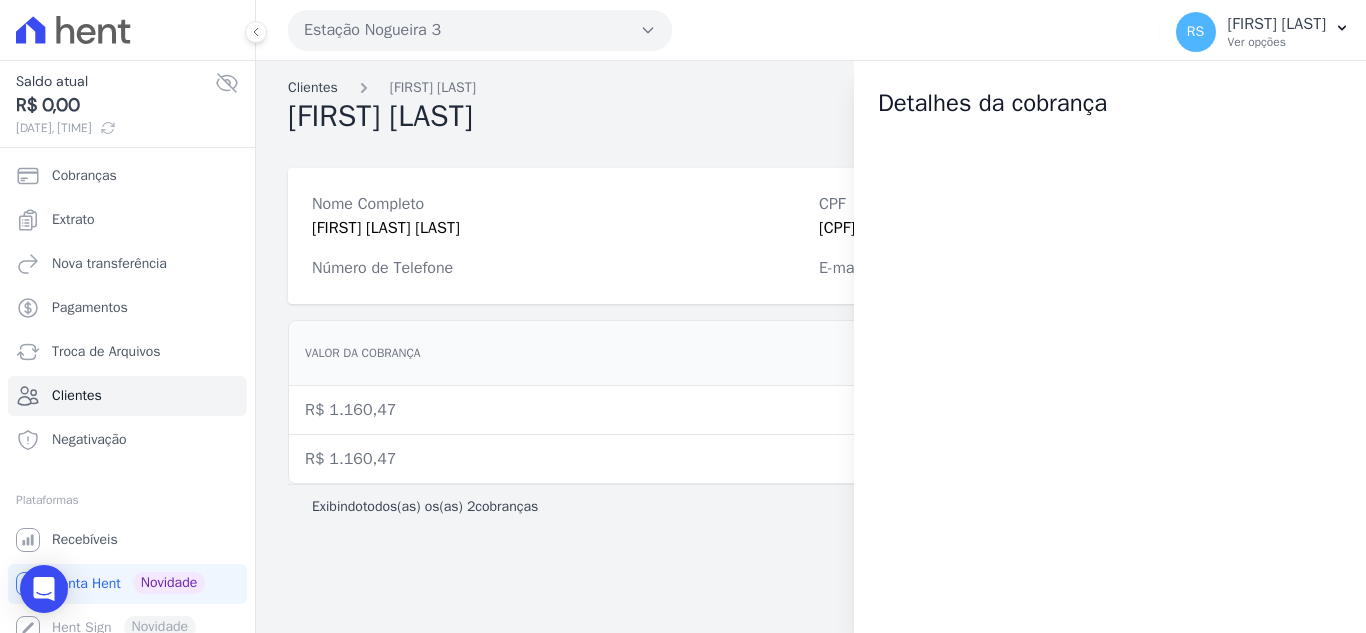 click on "Clientes" at bounding box center (313, 87) 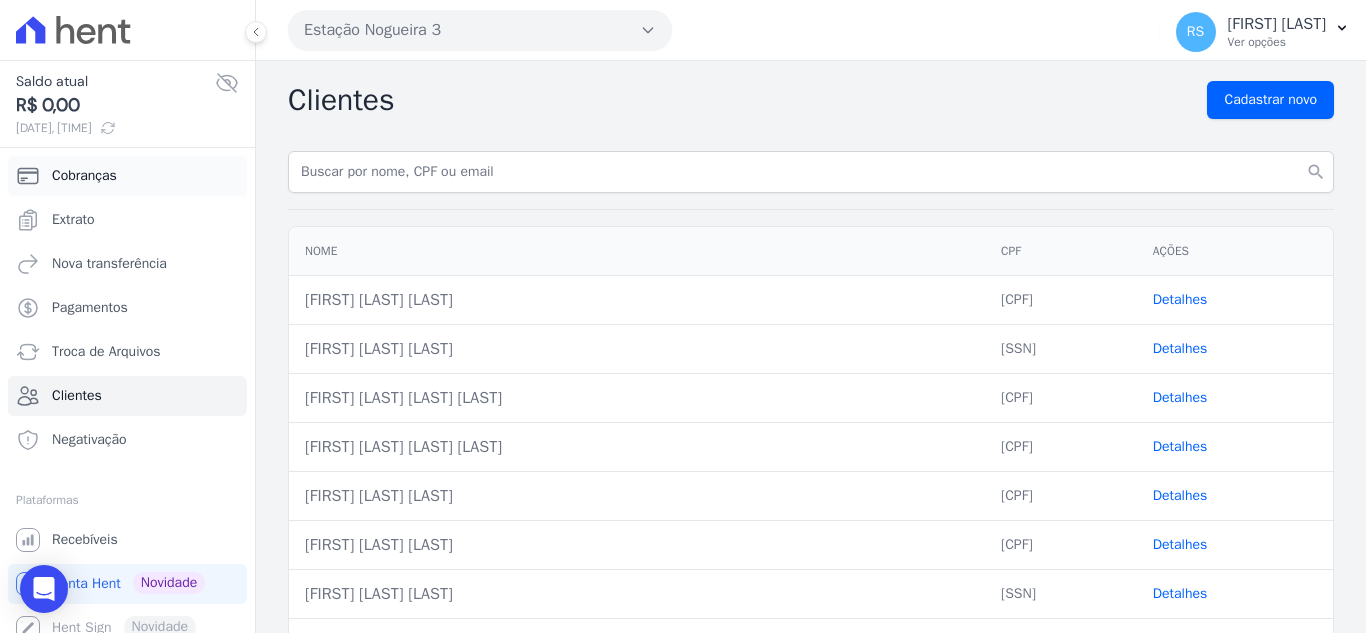 click on "Cobranças" at bounding box center (127, 176) 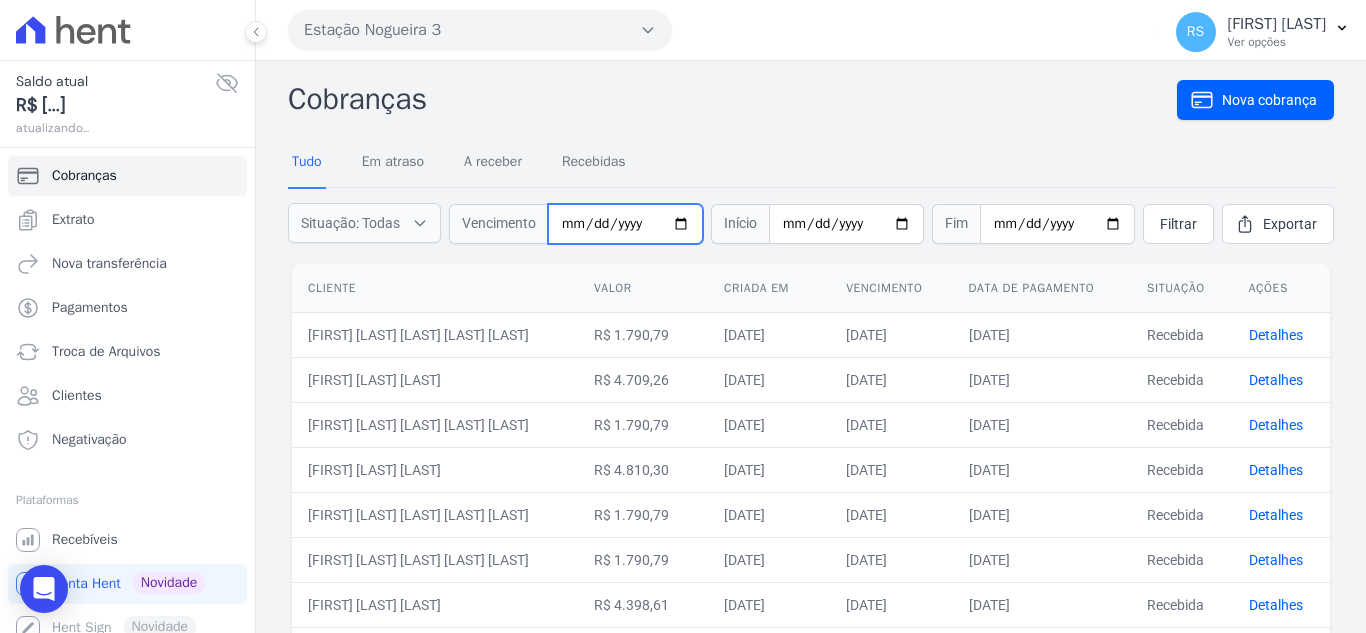 click at bounding box center [625, 224] 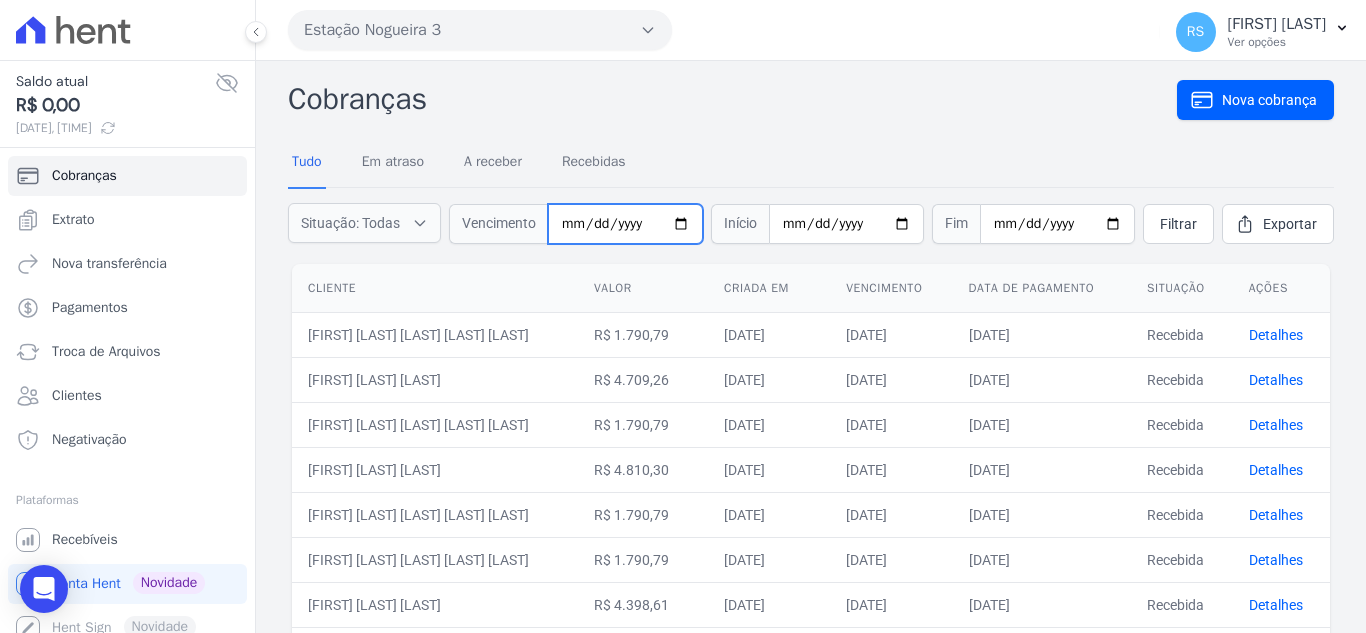 type on "2025-06-17" 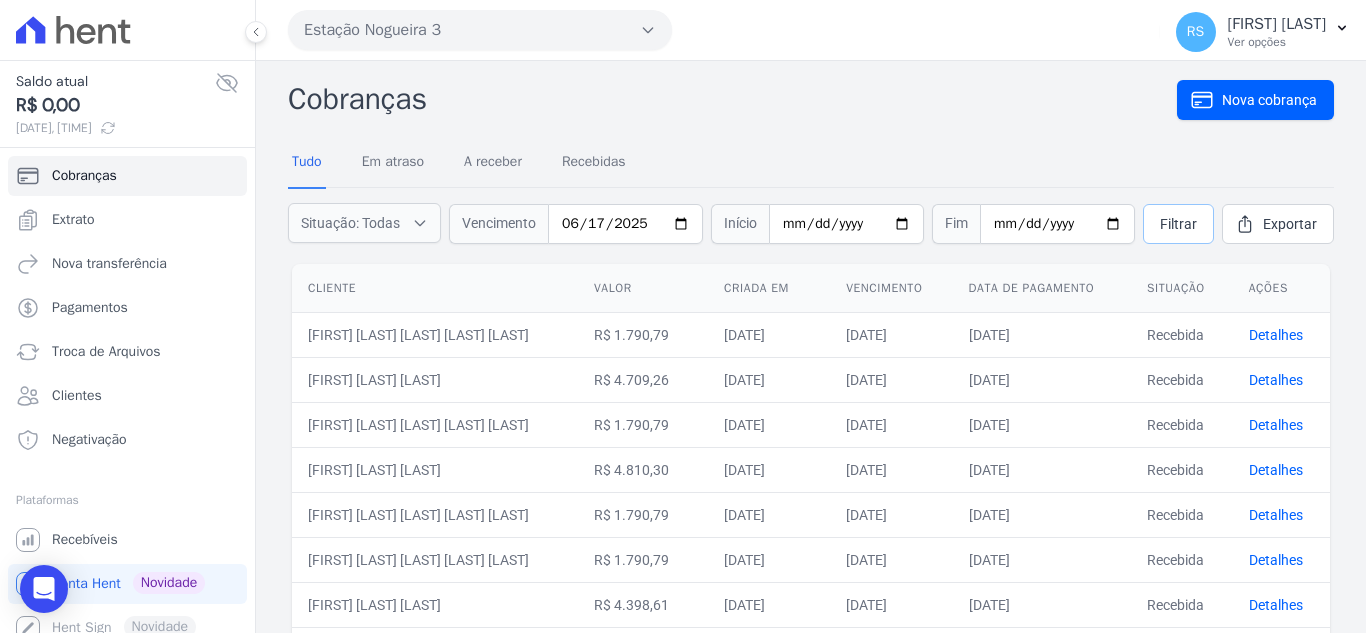 click on "Filtrar" at bounding box center [1178, 224] 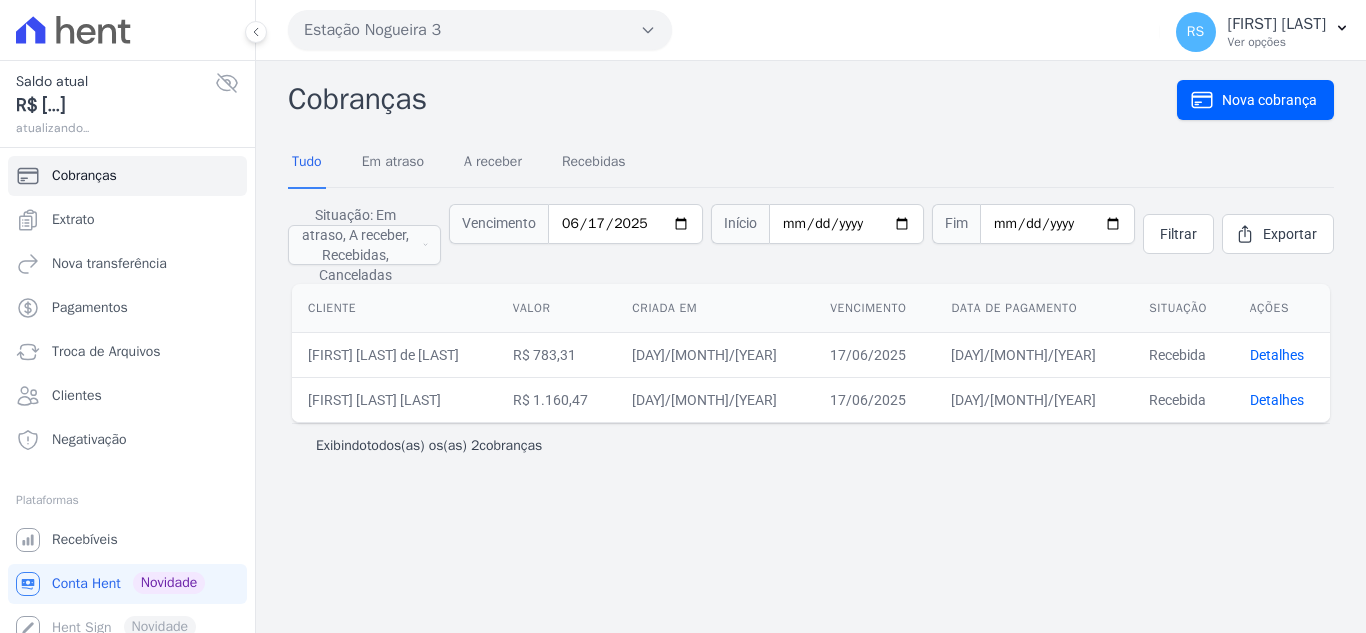 scroll, scrollTop: 0, scrollLeft: 0, axis: both 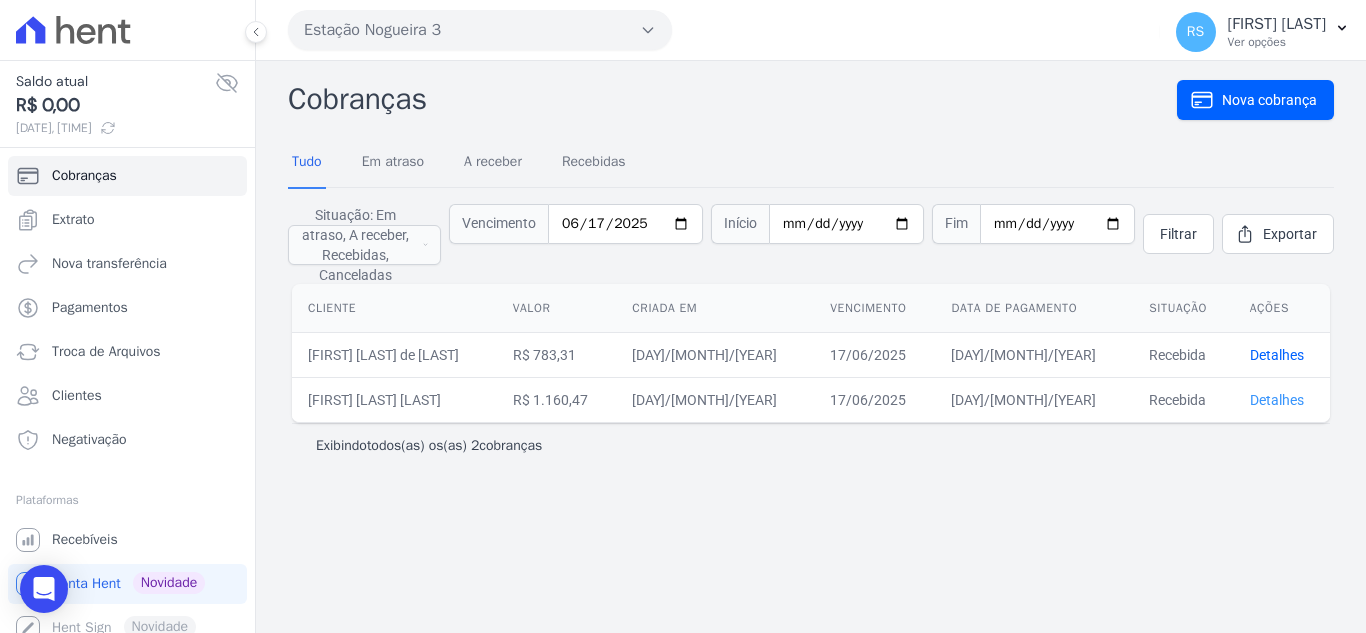 click on "Detalhes" at bounding box center [1277, 400] 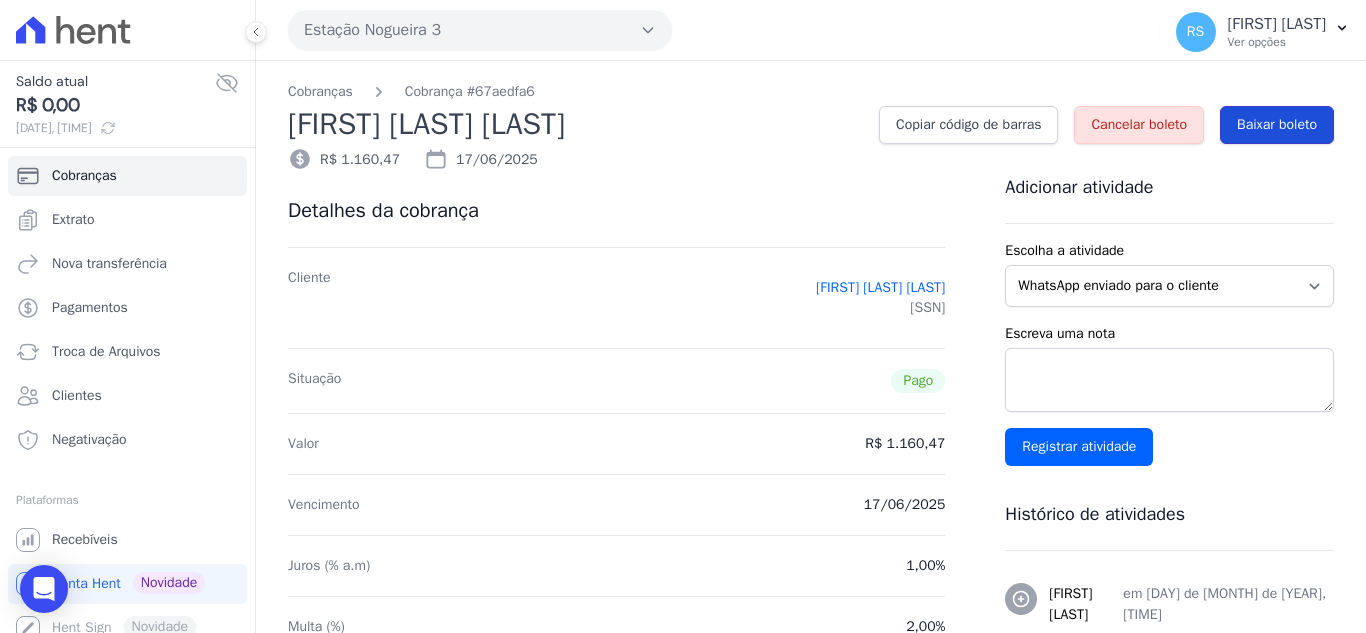 click on "Baixar boleto" at bounding box center [1277, 125] 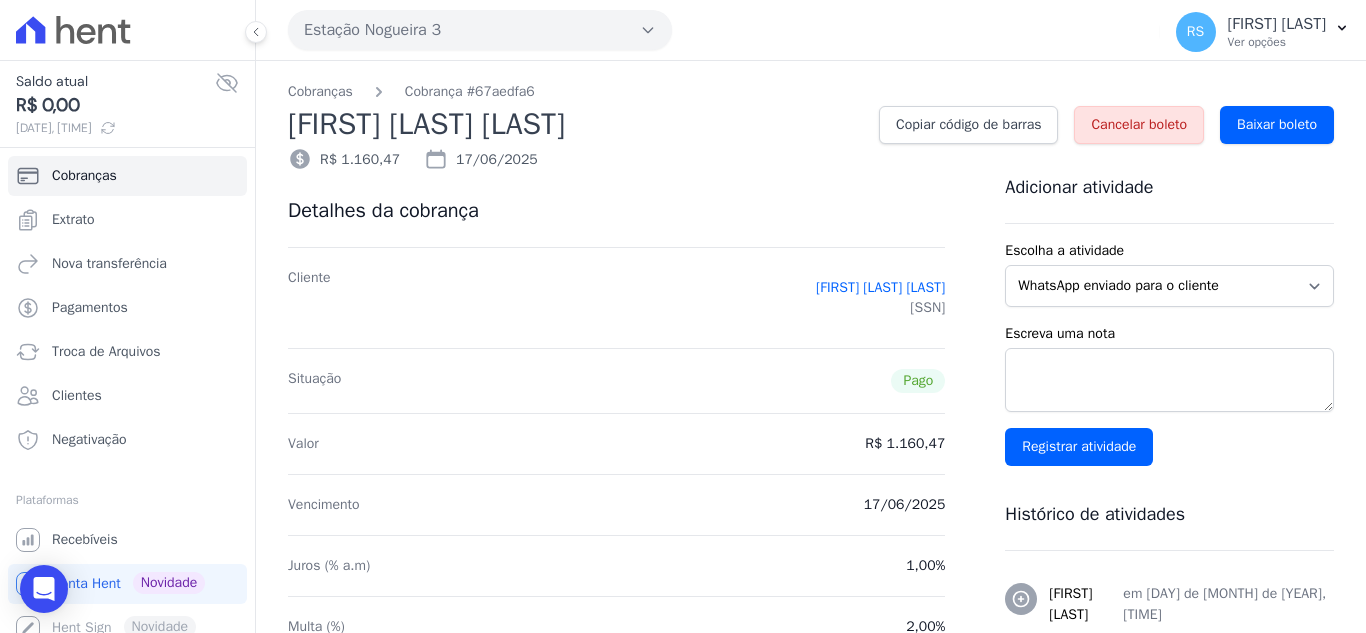 drag, startPoint x: 579, startPoint y: 123, endPoint x: 295, endPoint y: 124, distance: 284.00177 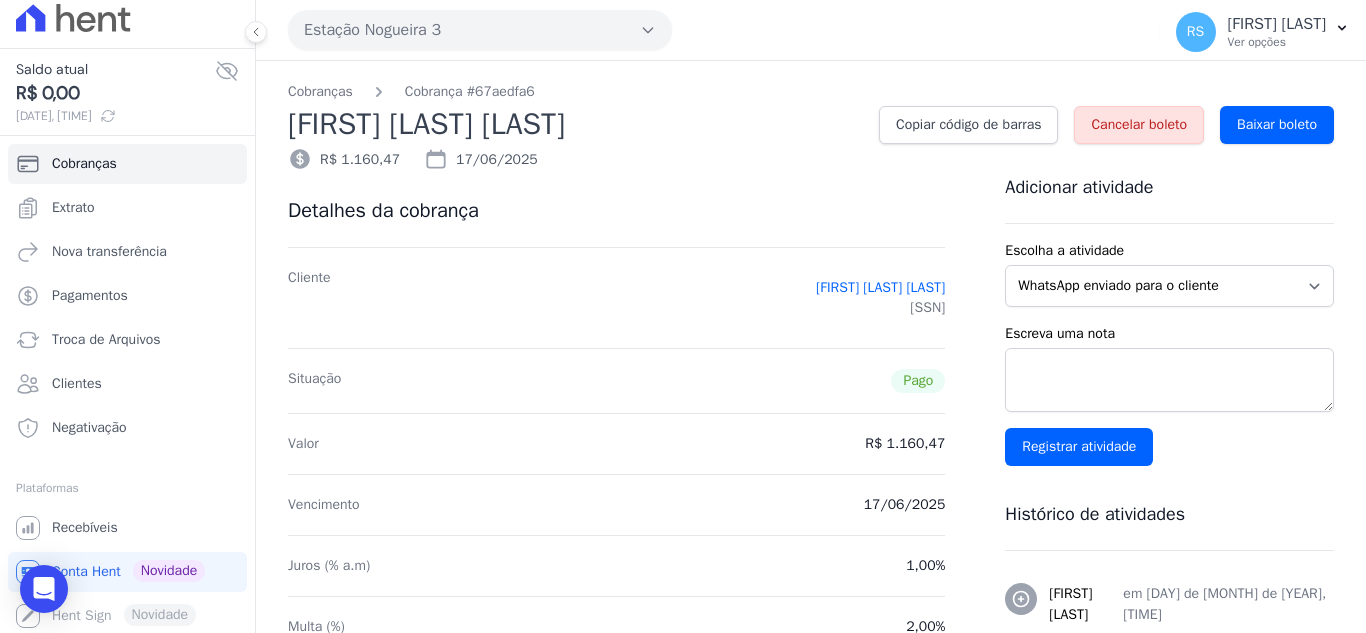 scroll, scrollTop: 15, scrollLeft: 0, axis: vertical 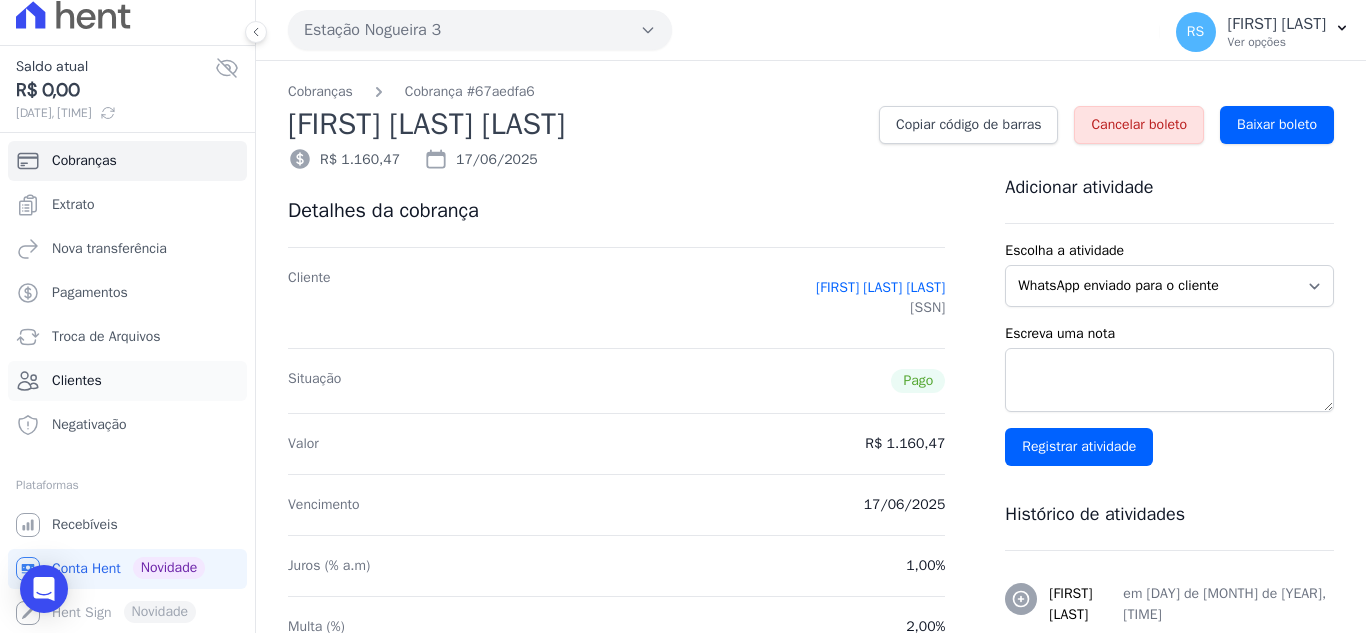 click on "Clientes" at bounding box center (127, 381) 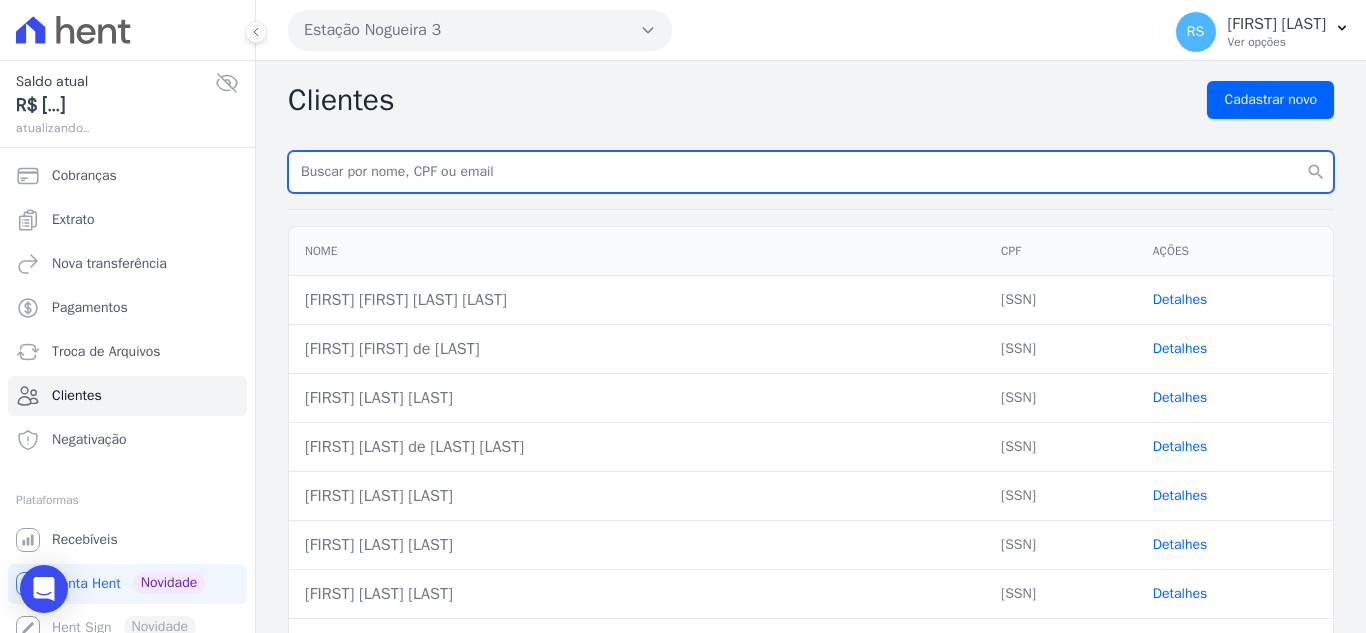 click at bounding box center [811, 172] 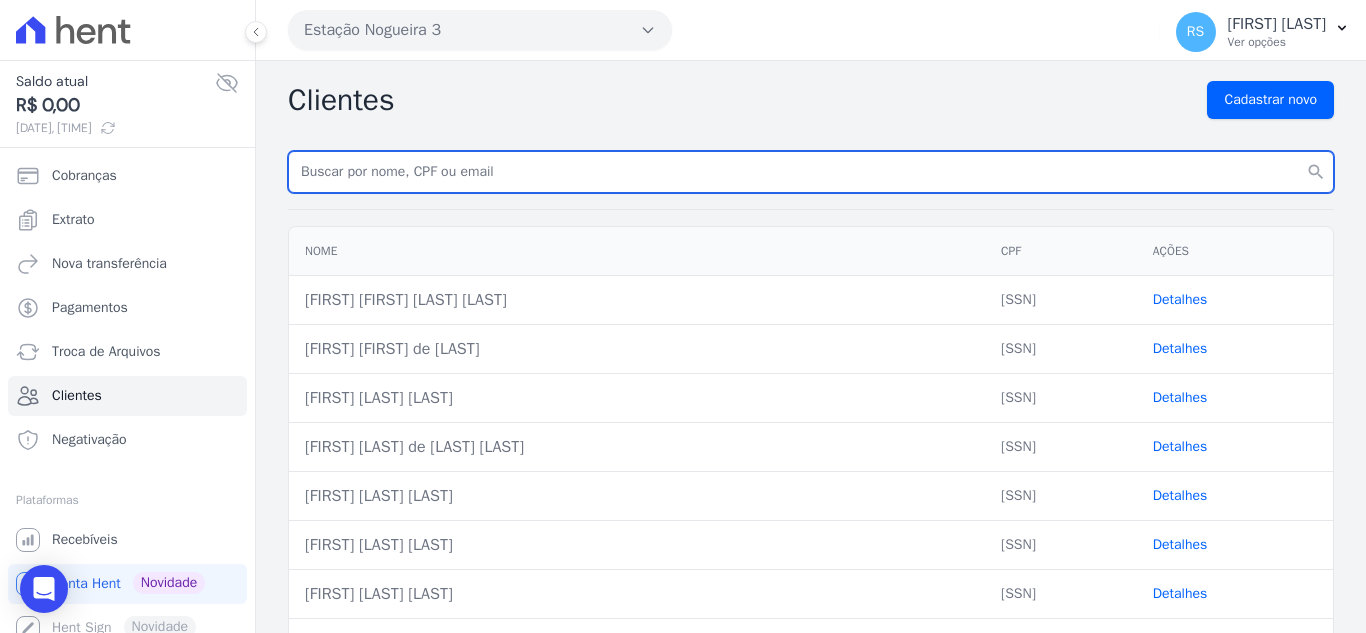 paste on "[FIRST] [LAST] [LAST]" 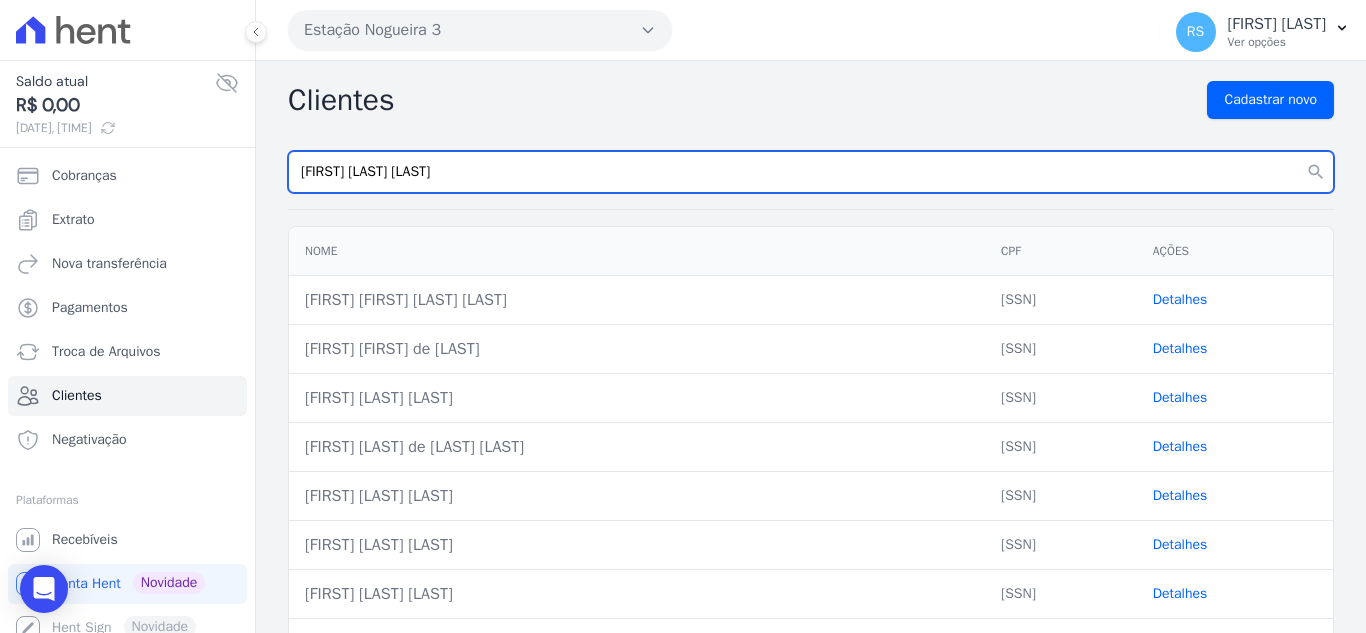 type on "[FIRST] [LAST] [LAST]" 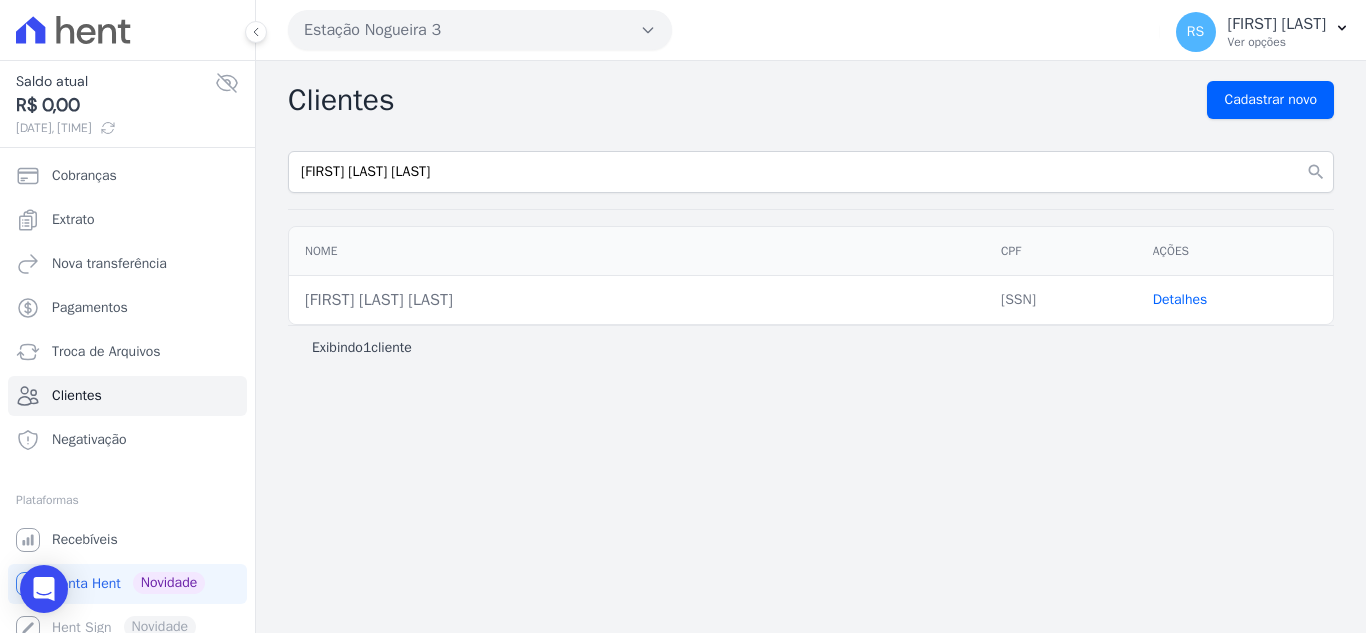 click on "Detalhes" at bounding box center (1180, 299) 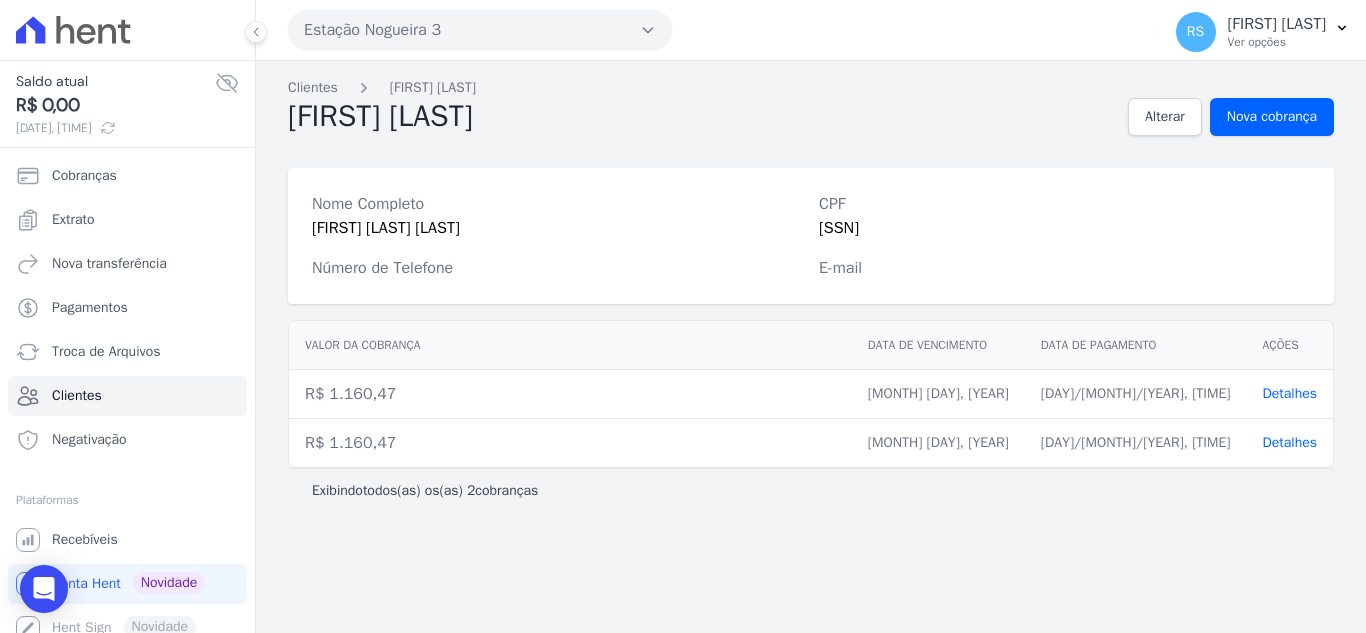 click on "Estação Nogueira 3" at bounding box center (480, 30) 